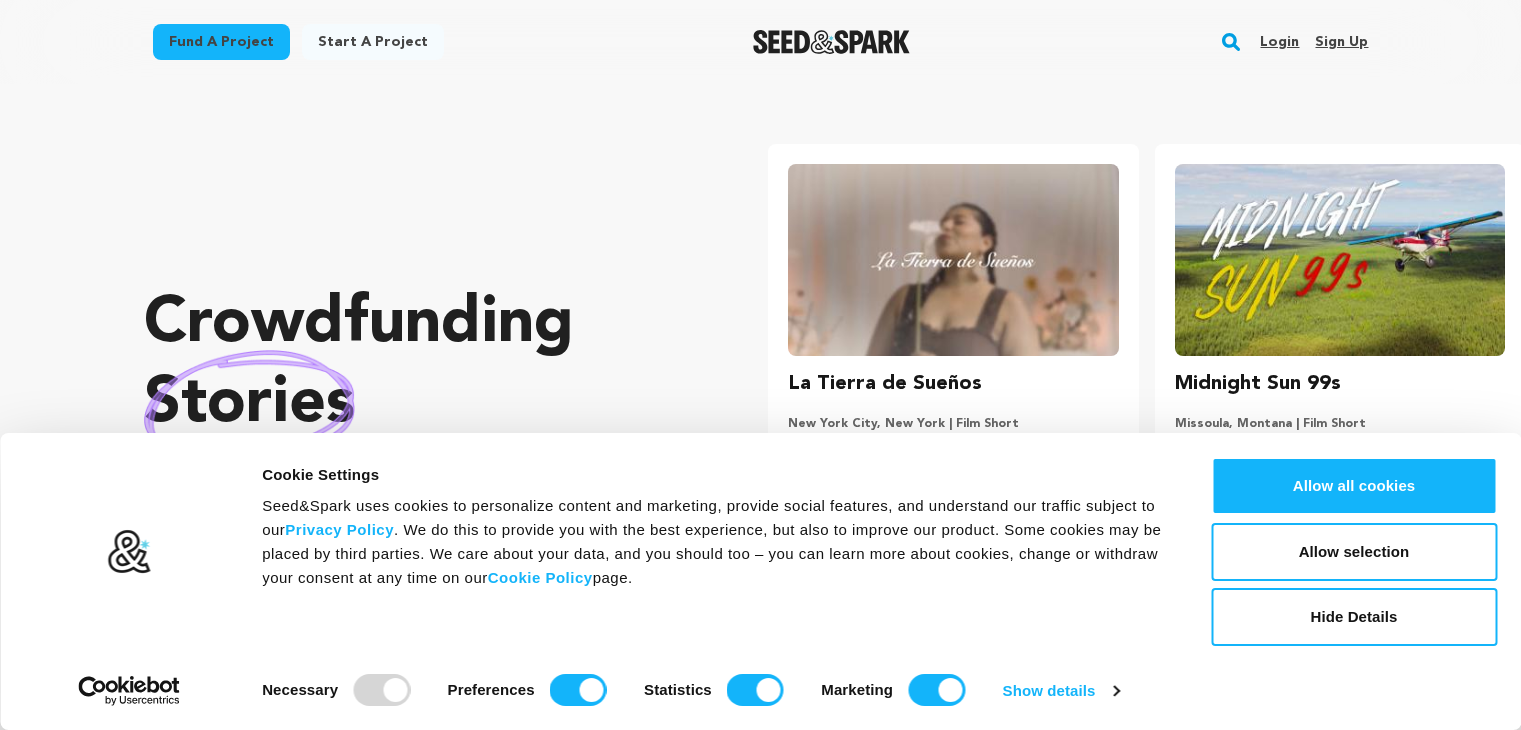 scroll, scrollTop: 0, scrollLeft: 0, axis: both 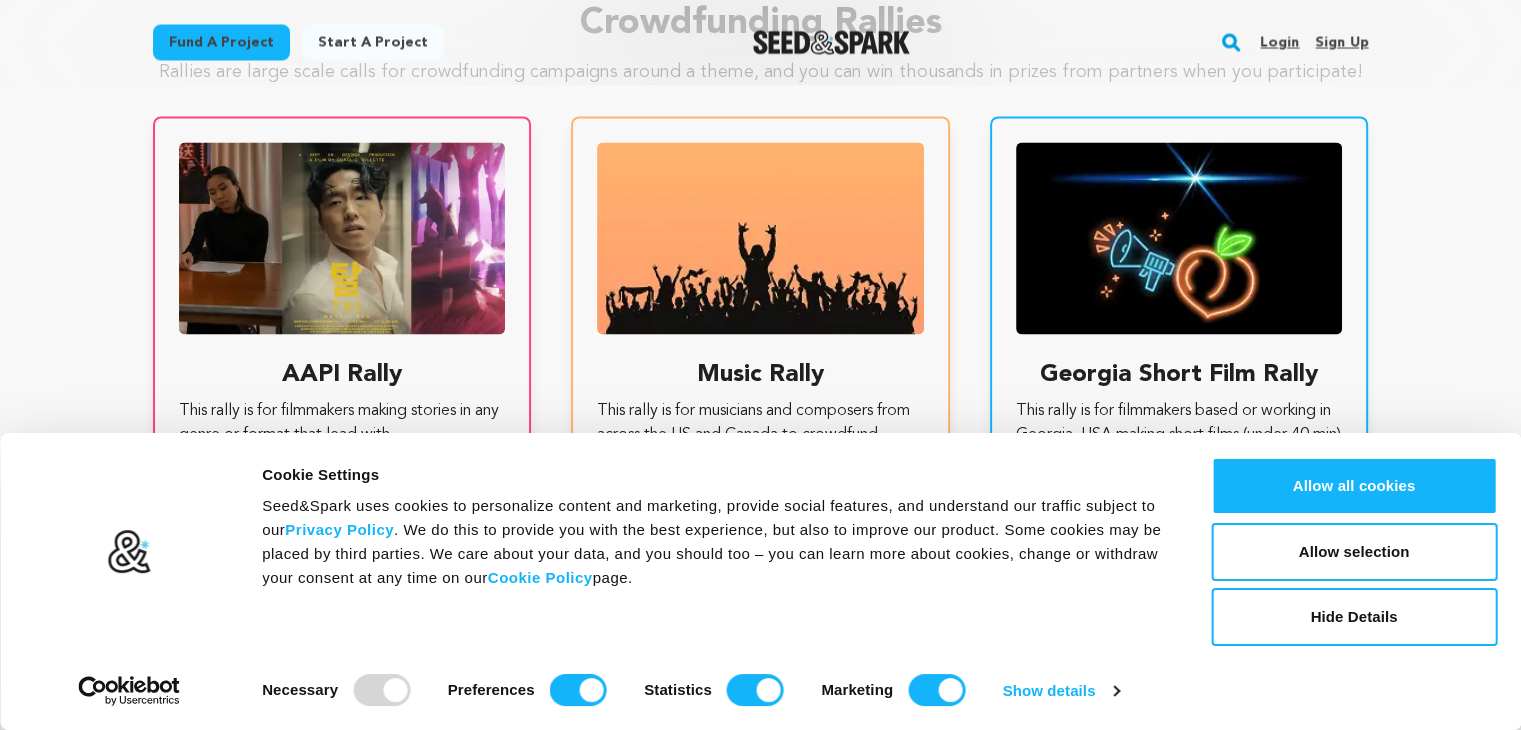 click on "Sign up" at bounding box center (1341, 42) 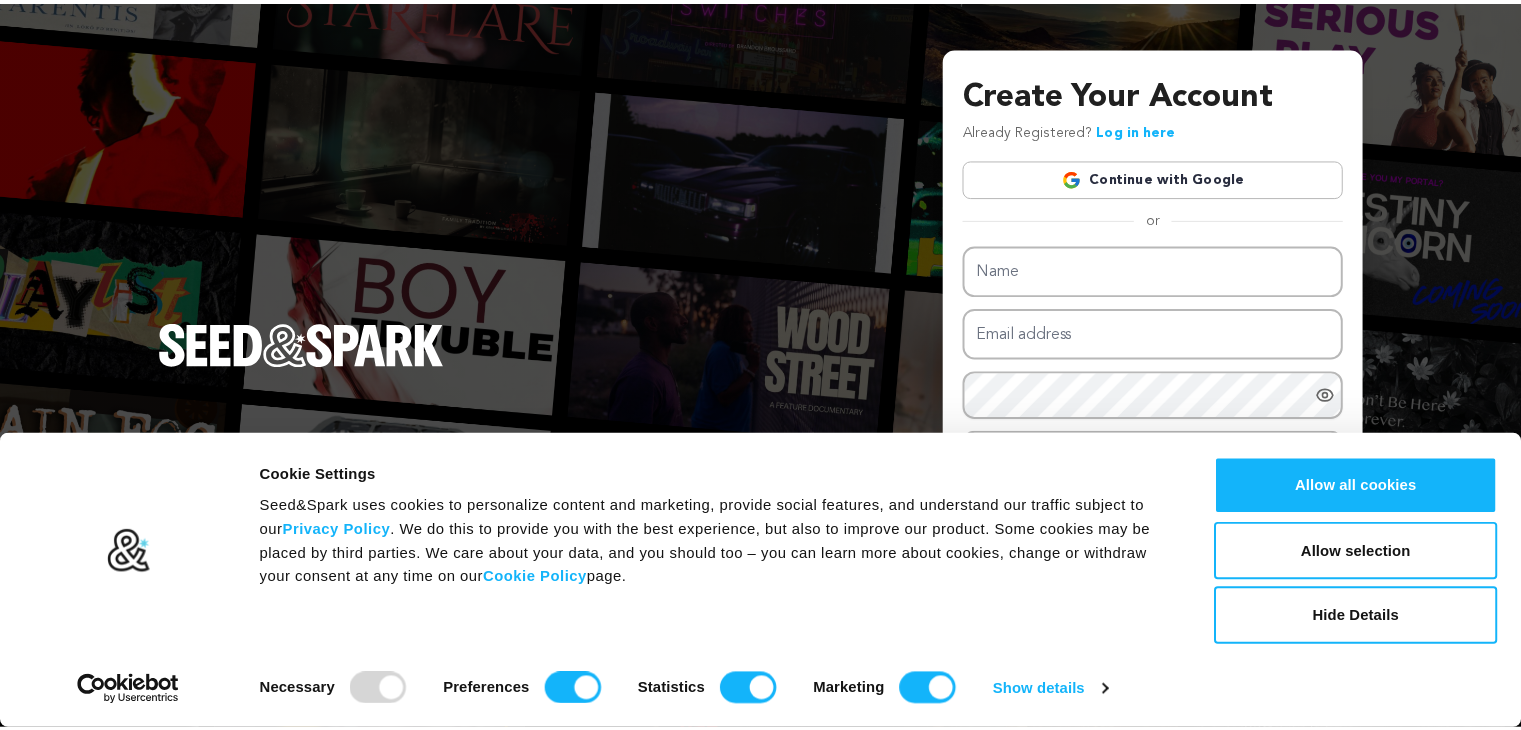 scroll, scrollTop: 0, scrollLeft: 0, axis: both 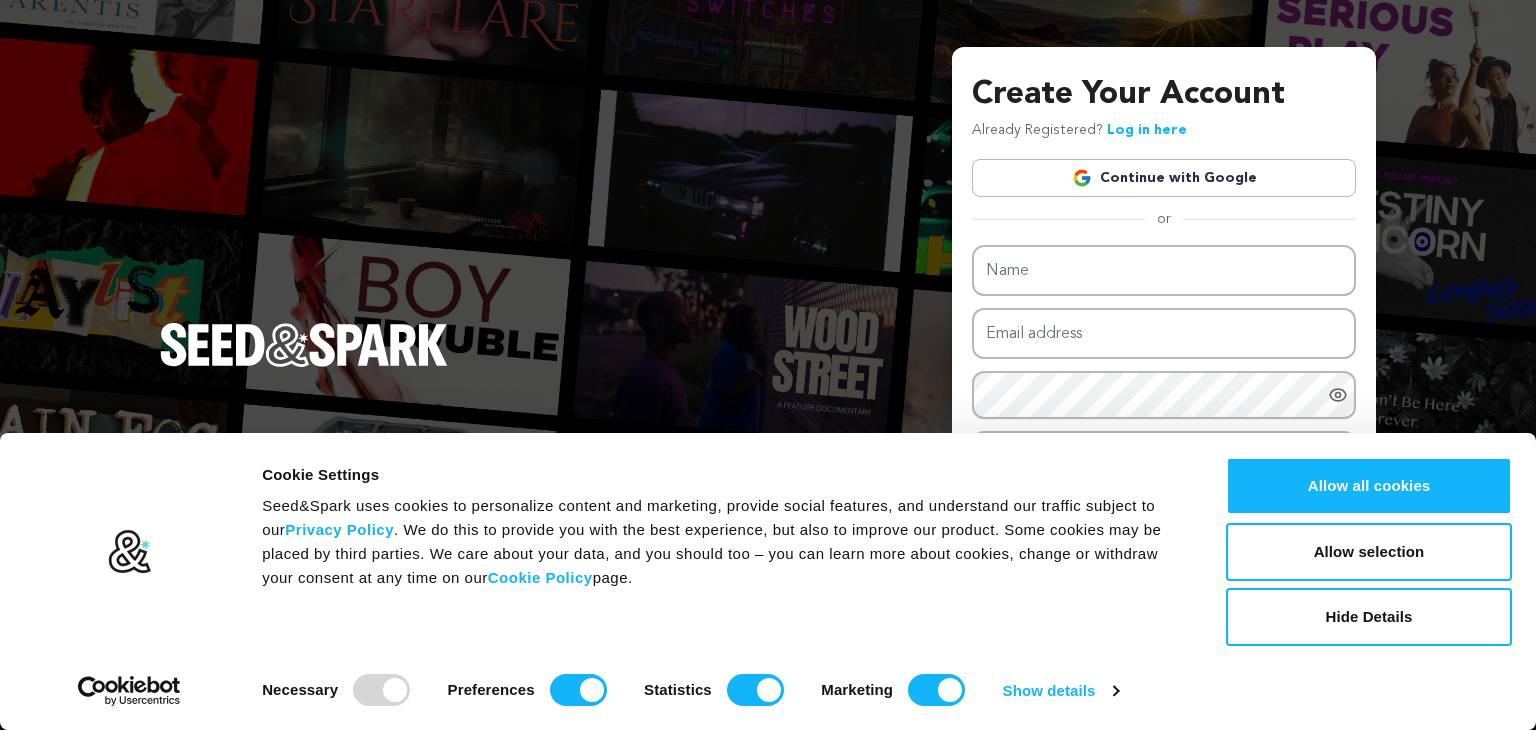 click on "Create Your Account
Already Registered?
Log in here
Continue with Google
or" at bounding box center [768, 365] 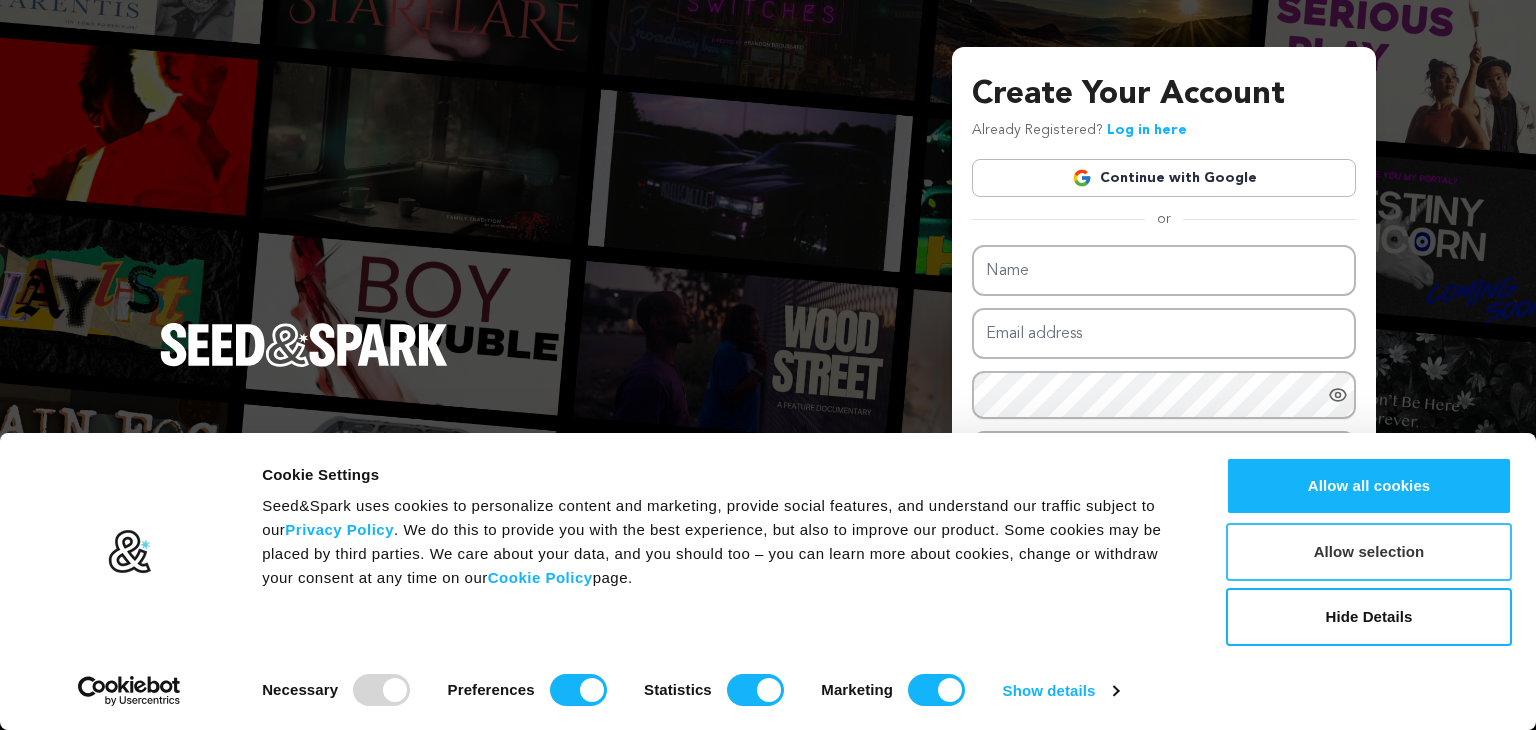 click on "Allow selection" at bounding box center [1369, 552] 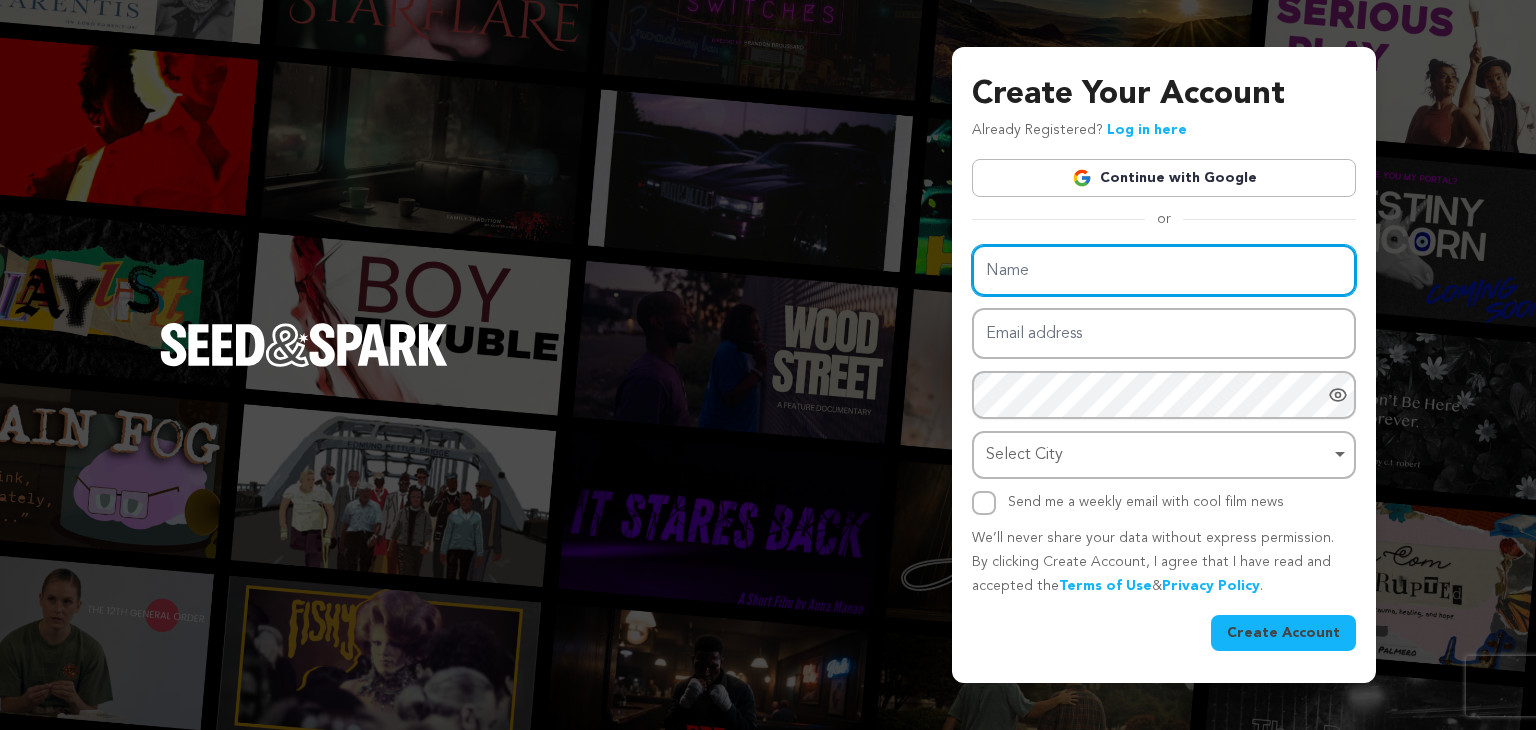 click on "Name" at bounding box center [1164, 270] 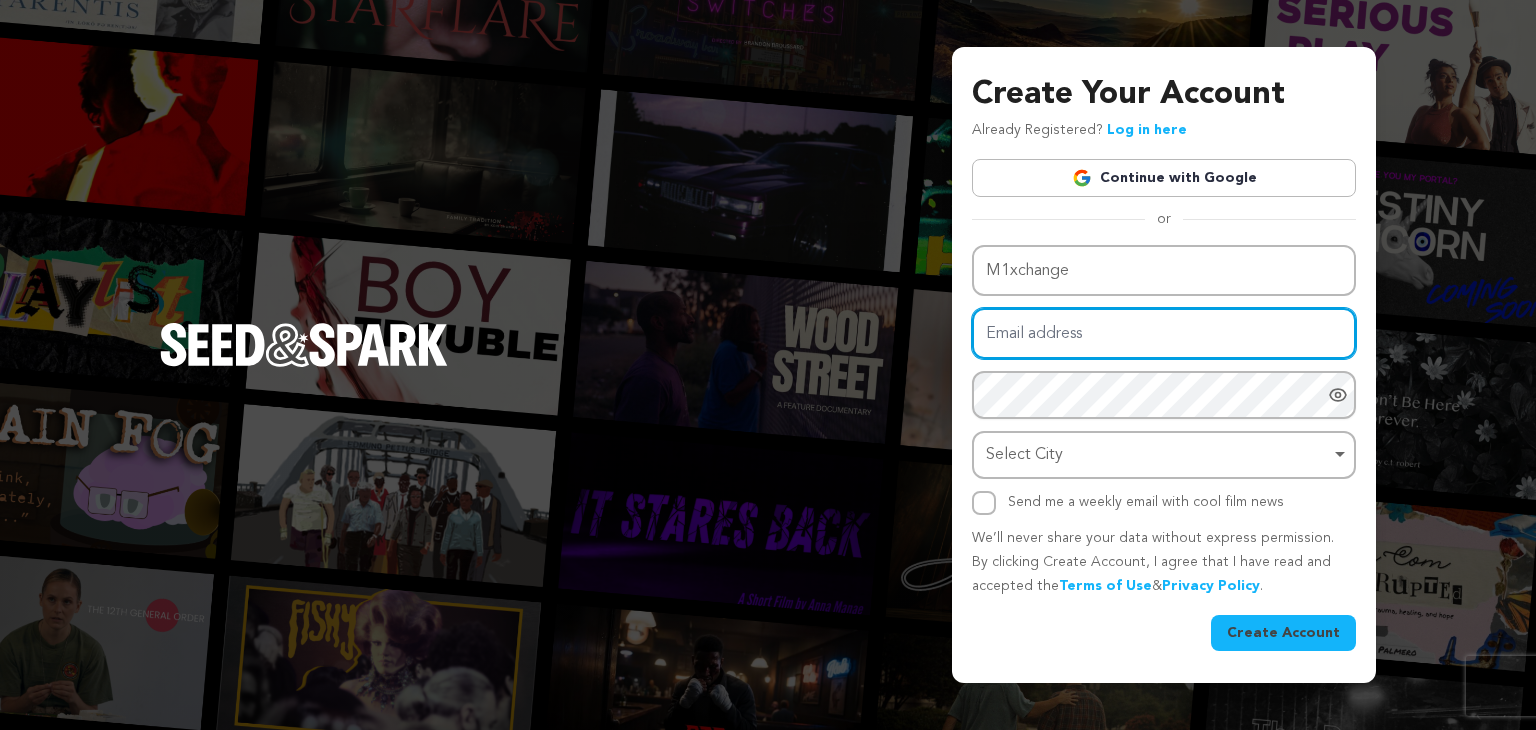 click on "Email address" at bounding box center [1164, 333] 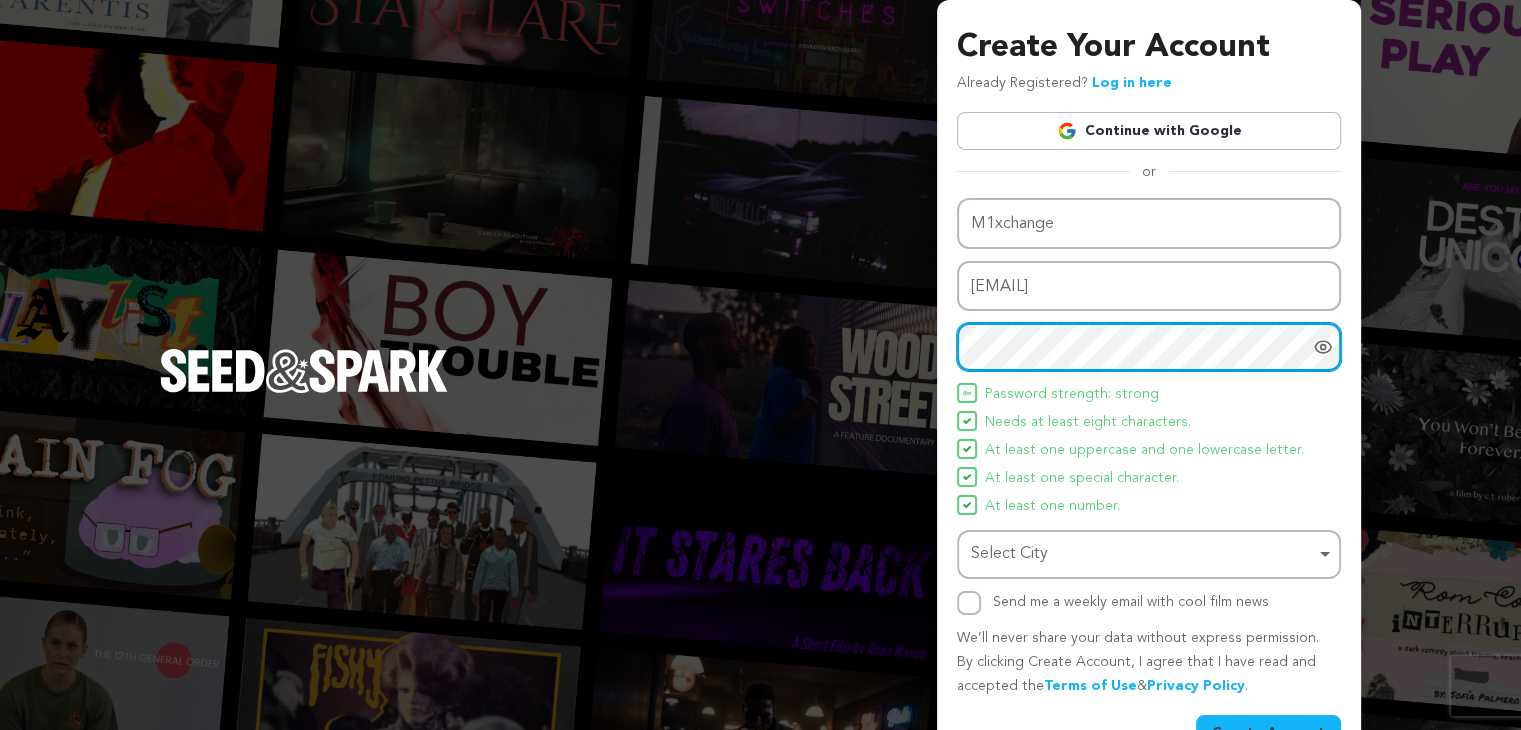 click on "Select City Remove item" at bounding box center (1143, 554) 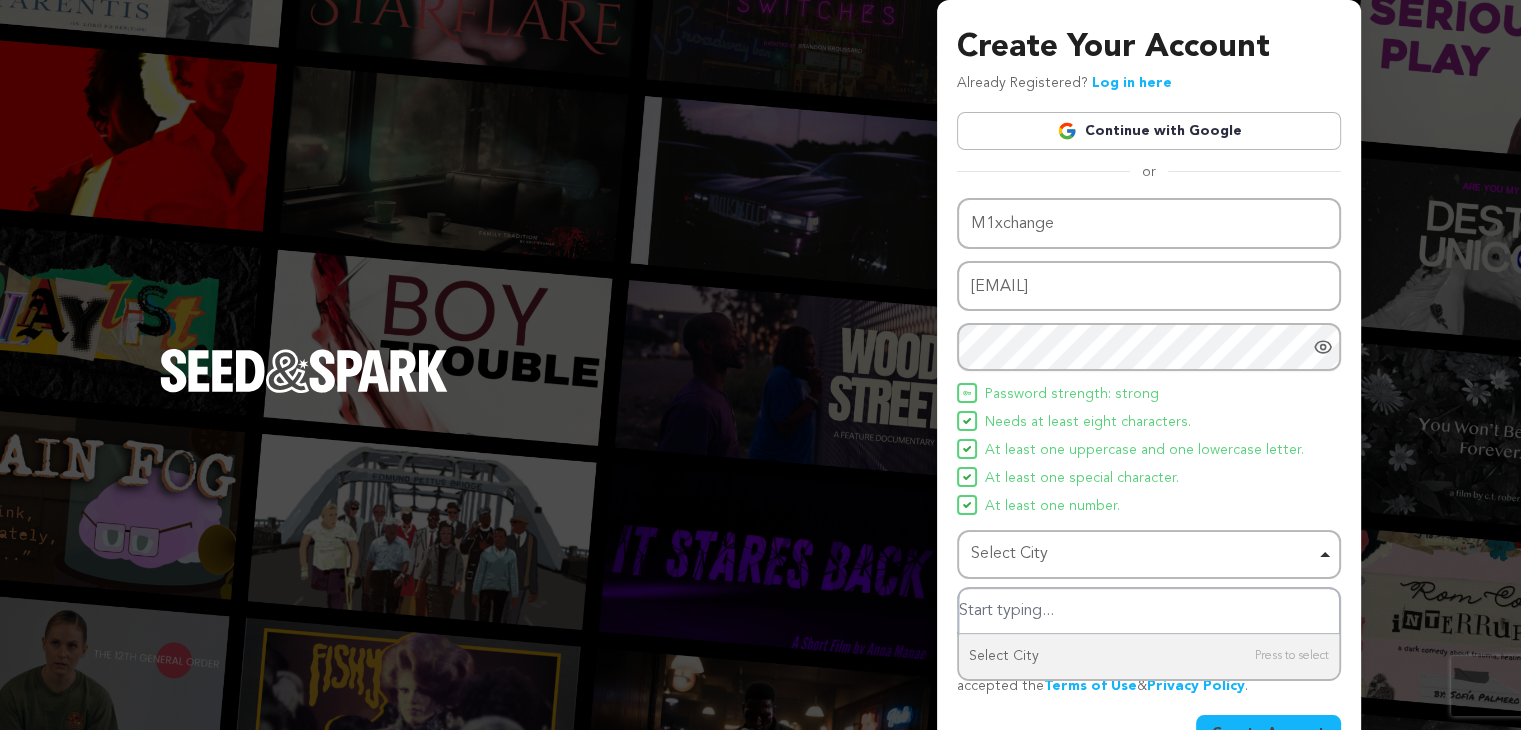 click at bounding box center (1149, 611) 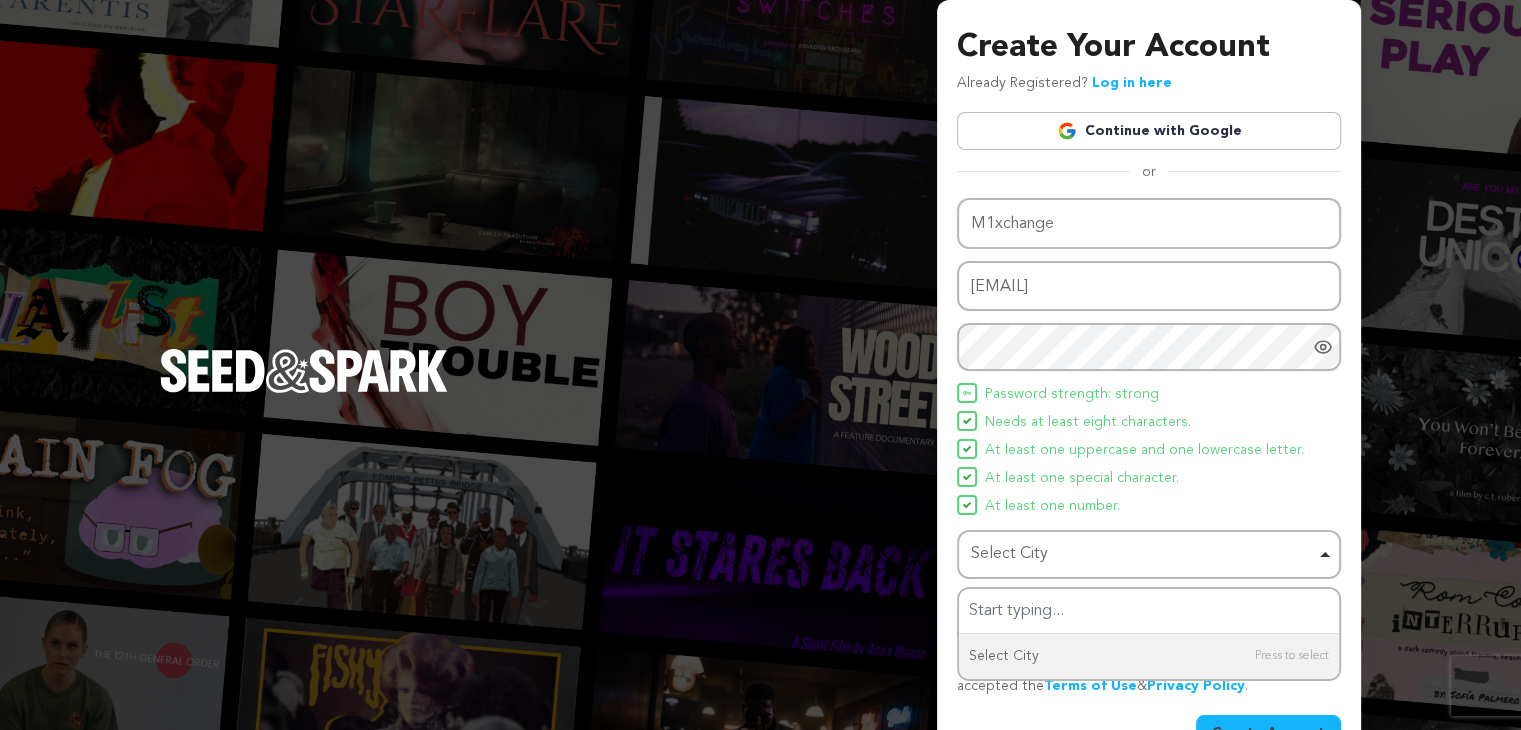 click on "At least one number." at bounding box center [1149, 507] 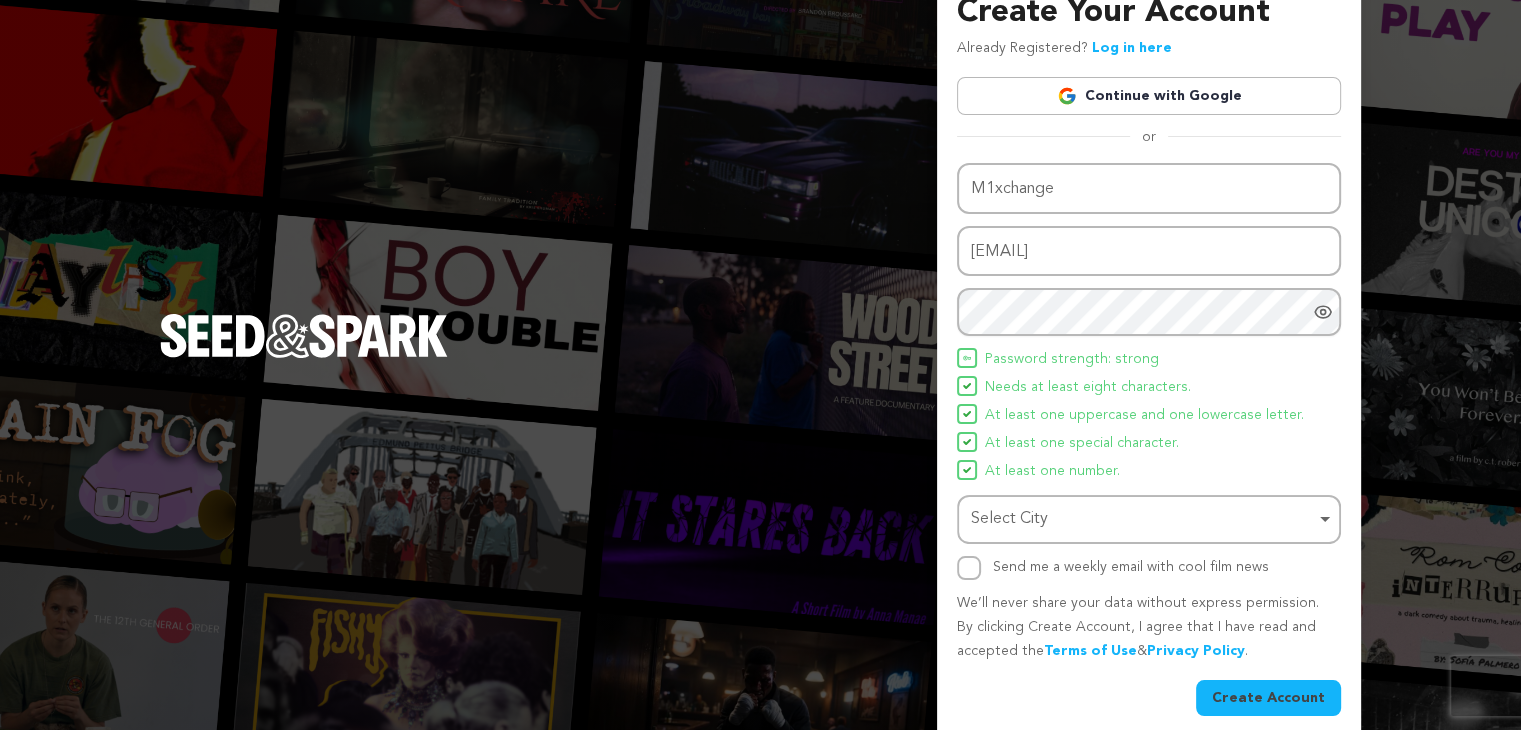 scroll, scrollTop: 52, scrollLeft: 0, axis: vertical 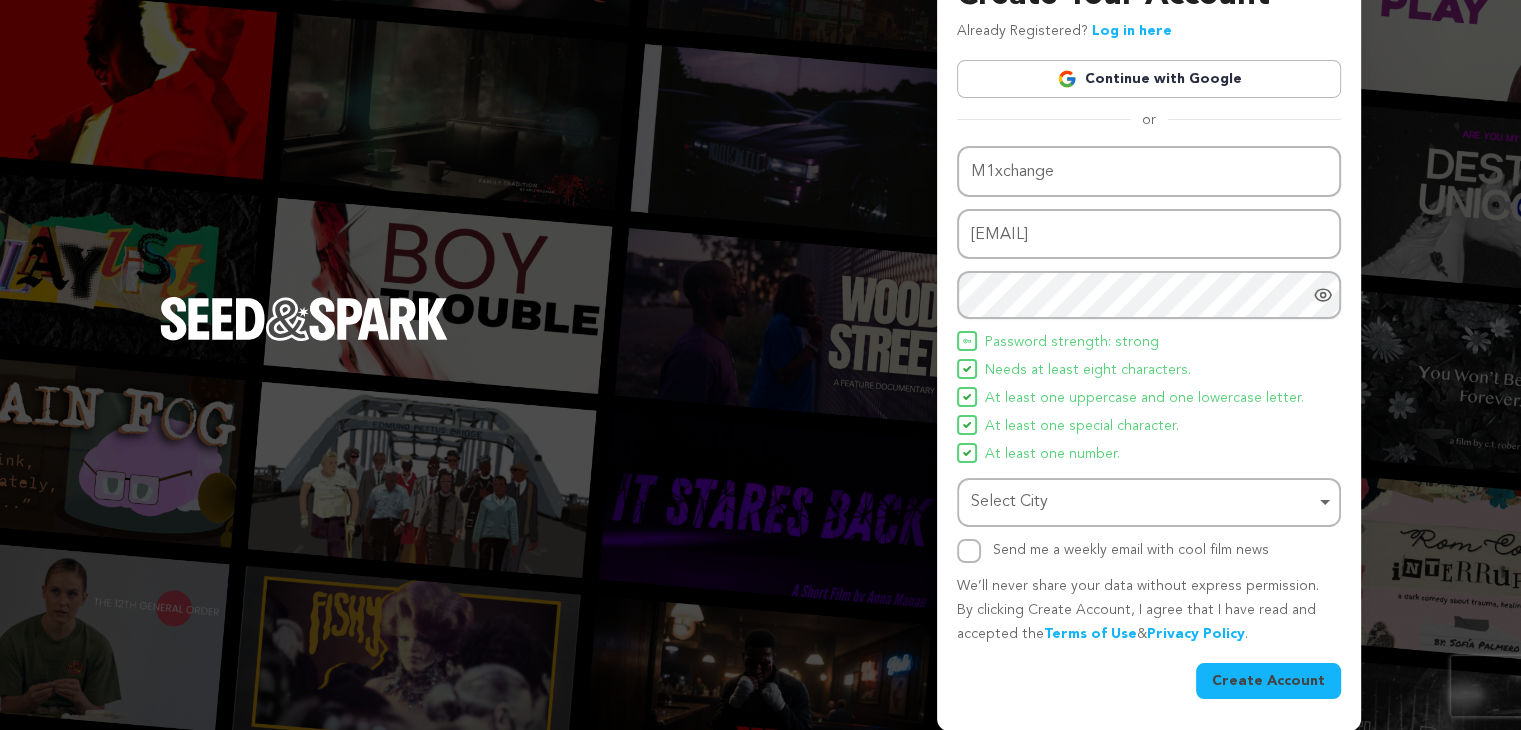 click on "Select City Remove item" at bounding box center [1143, 502] 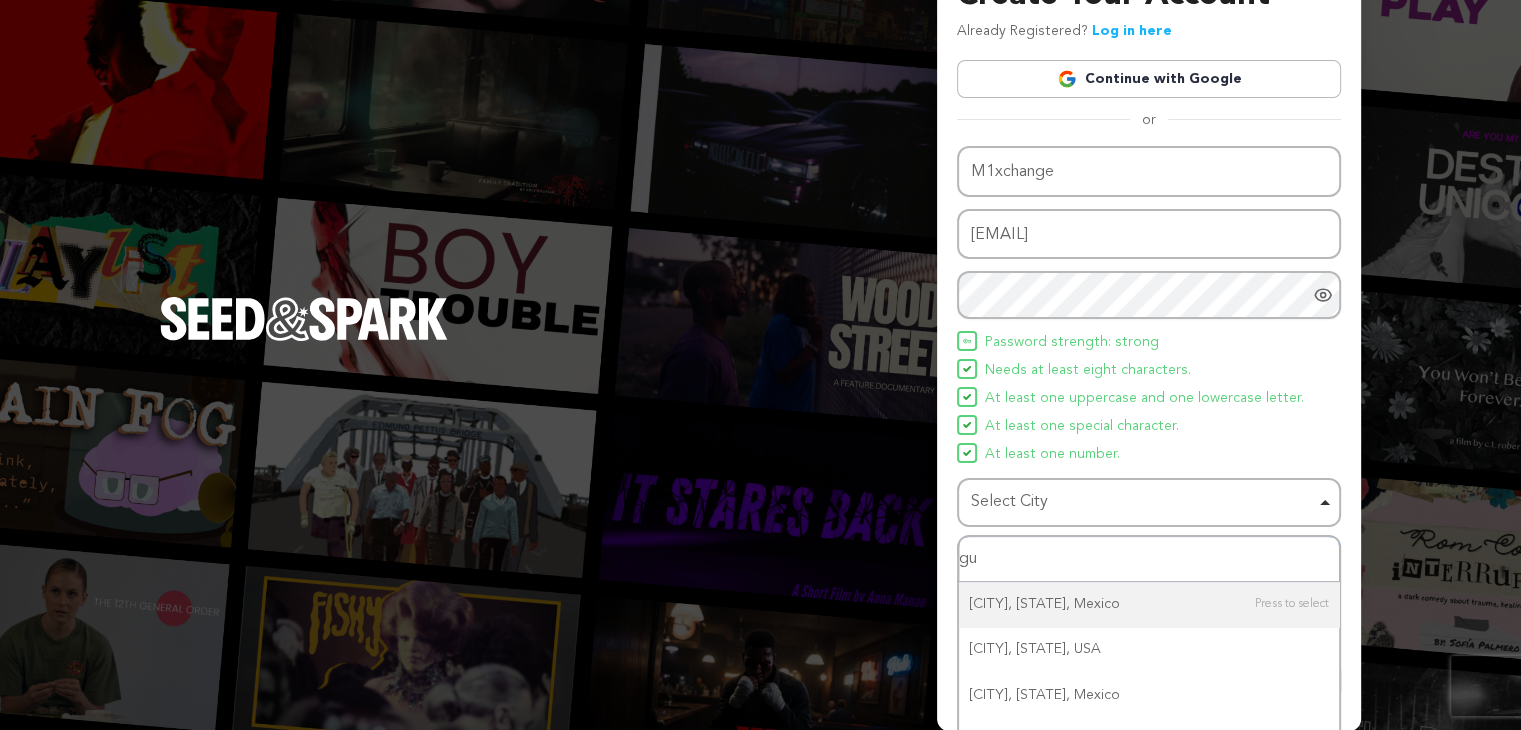 type on "gur" 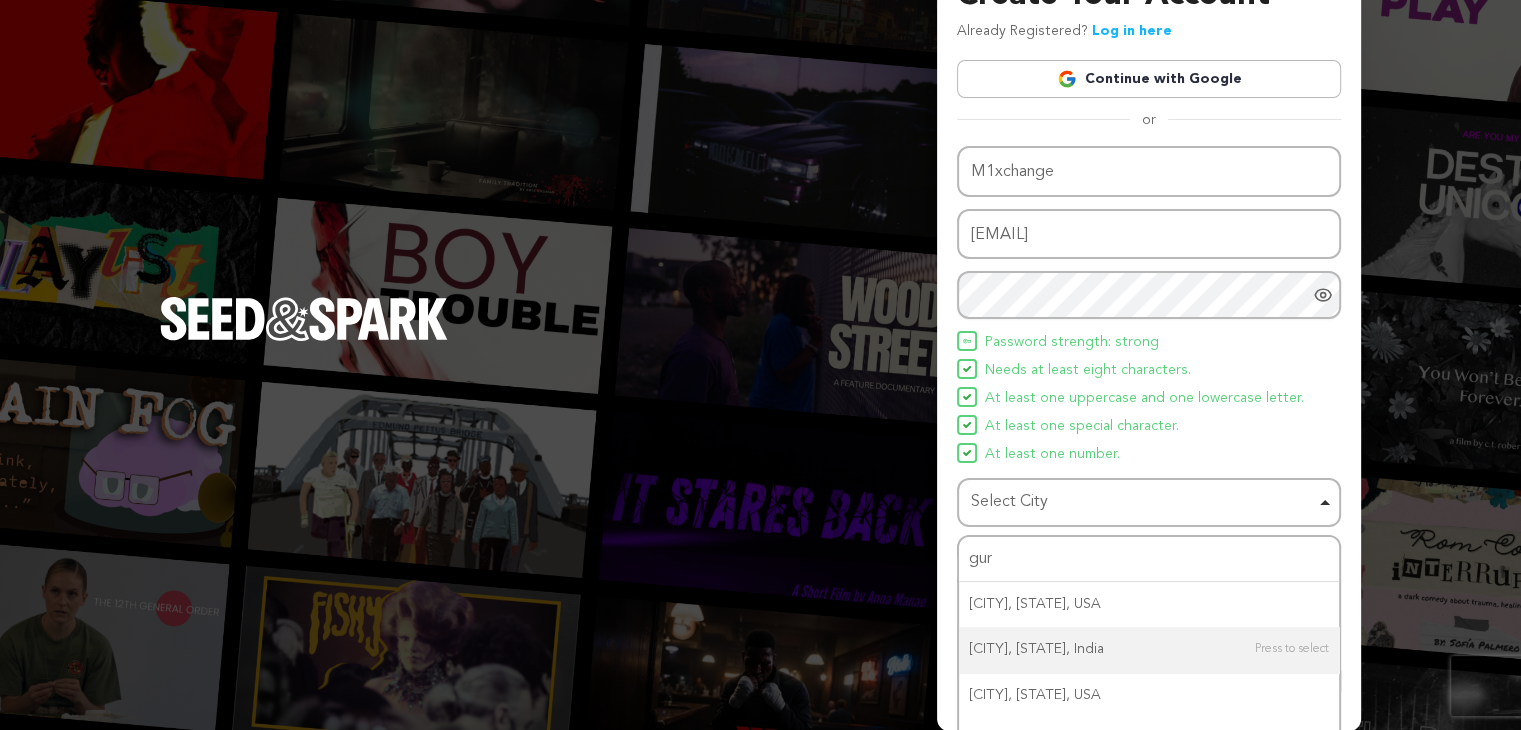 type 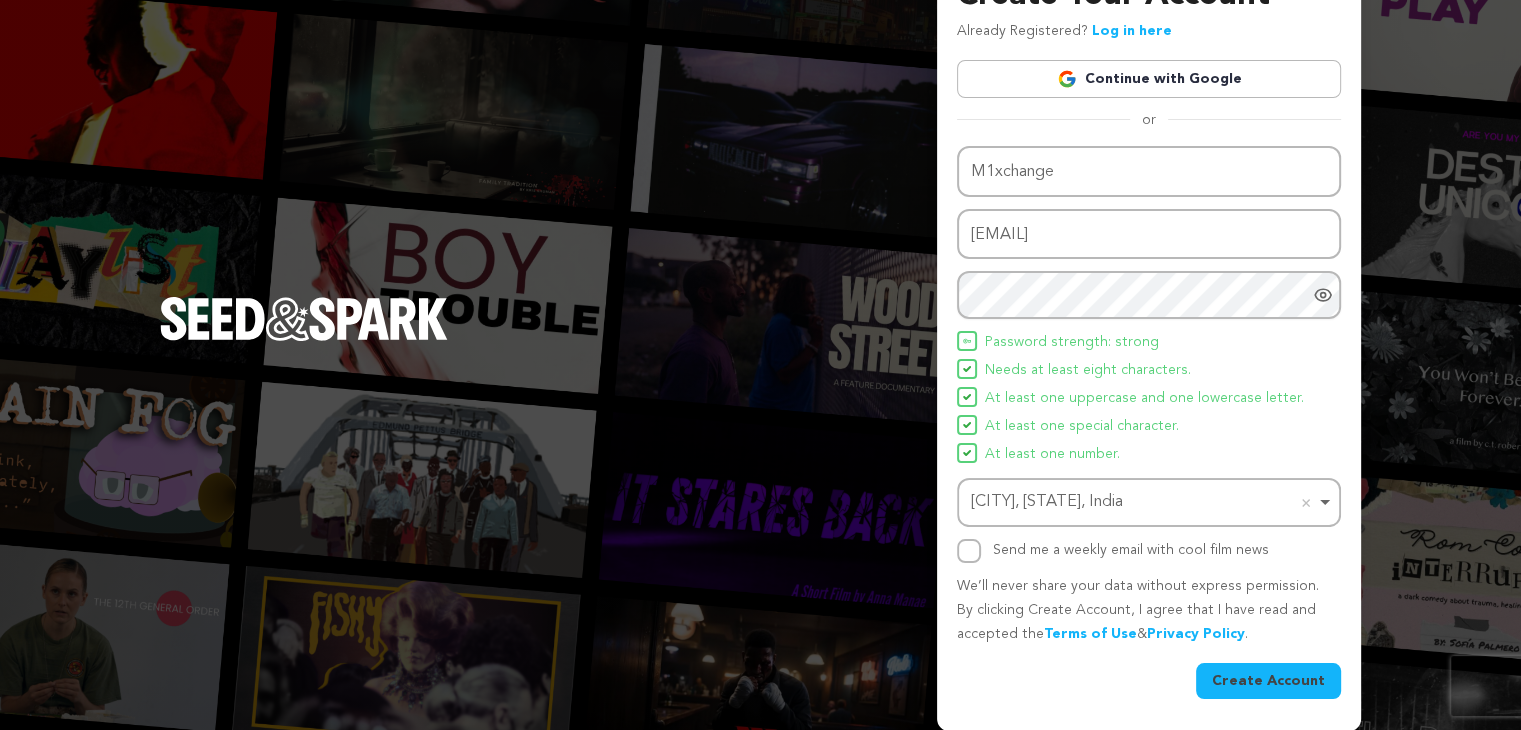 click on "Create Account" at bounding box center (1268, 681) 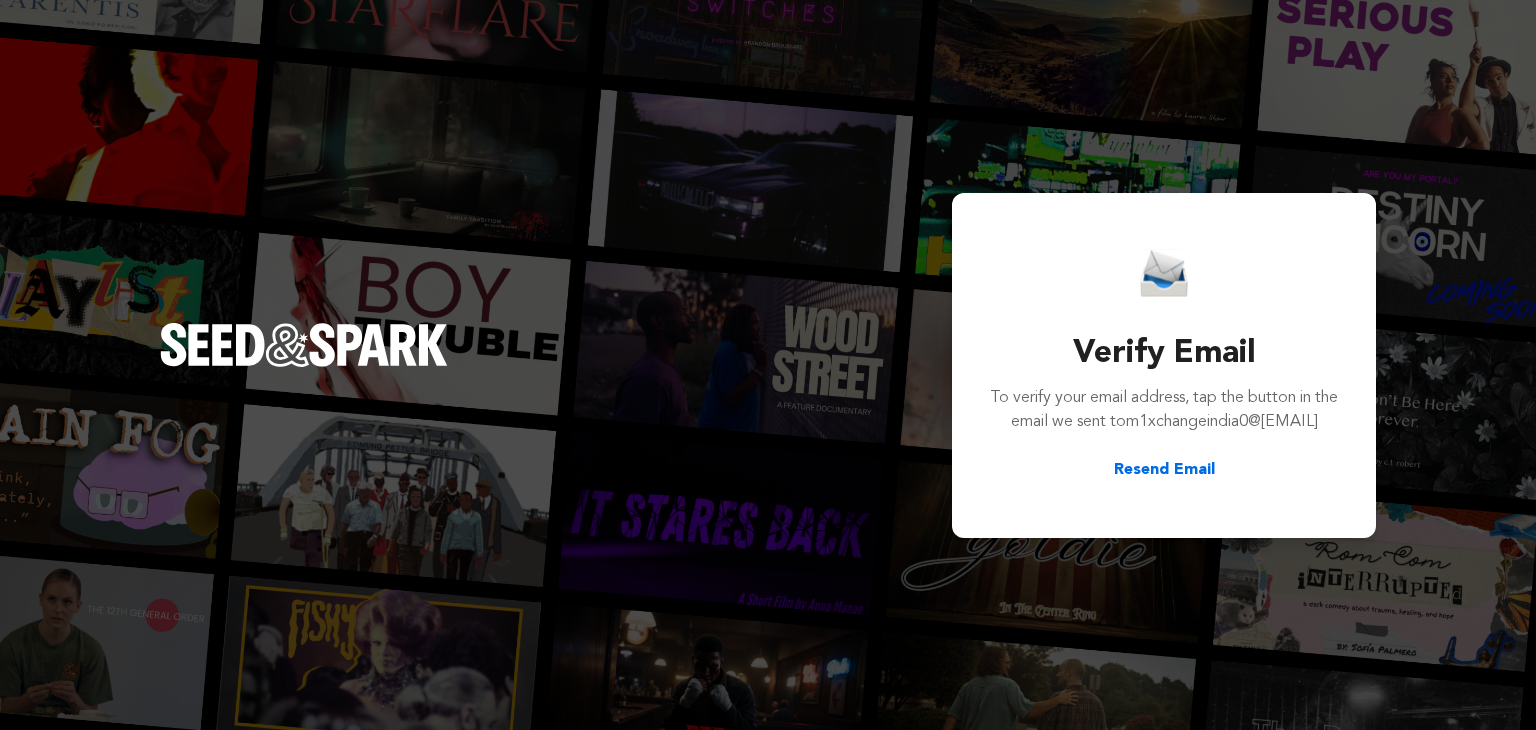 scroll, scrollTop: 0, scrollLeft: 0, axis: both 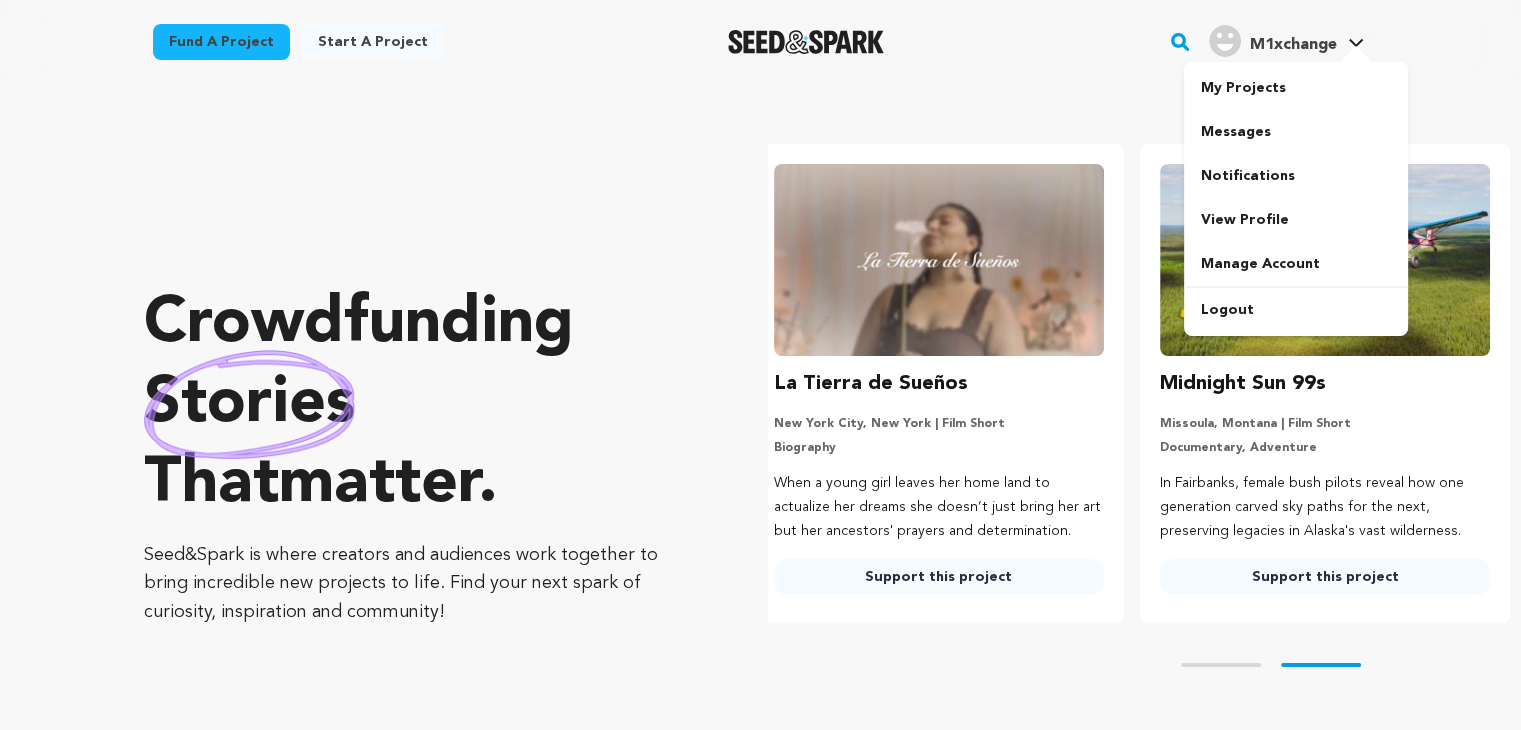 click at bounding box center (1225, 41) 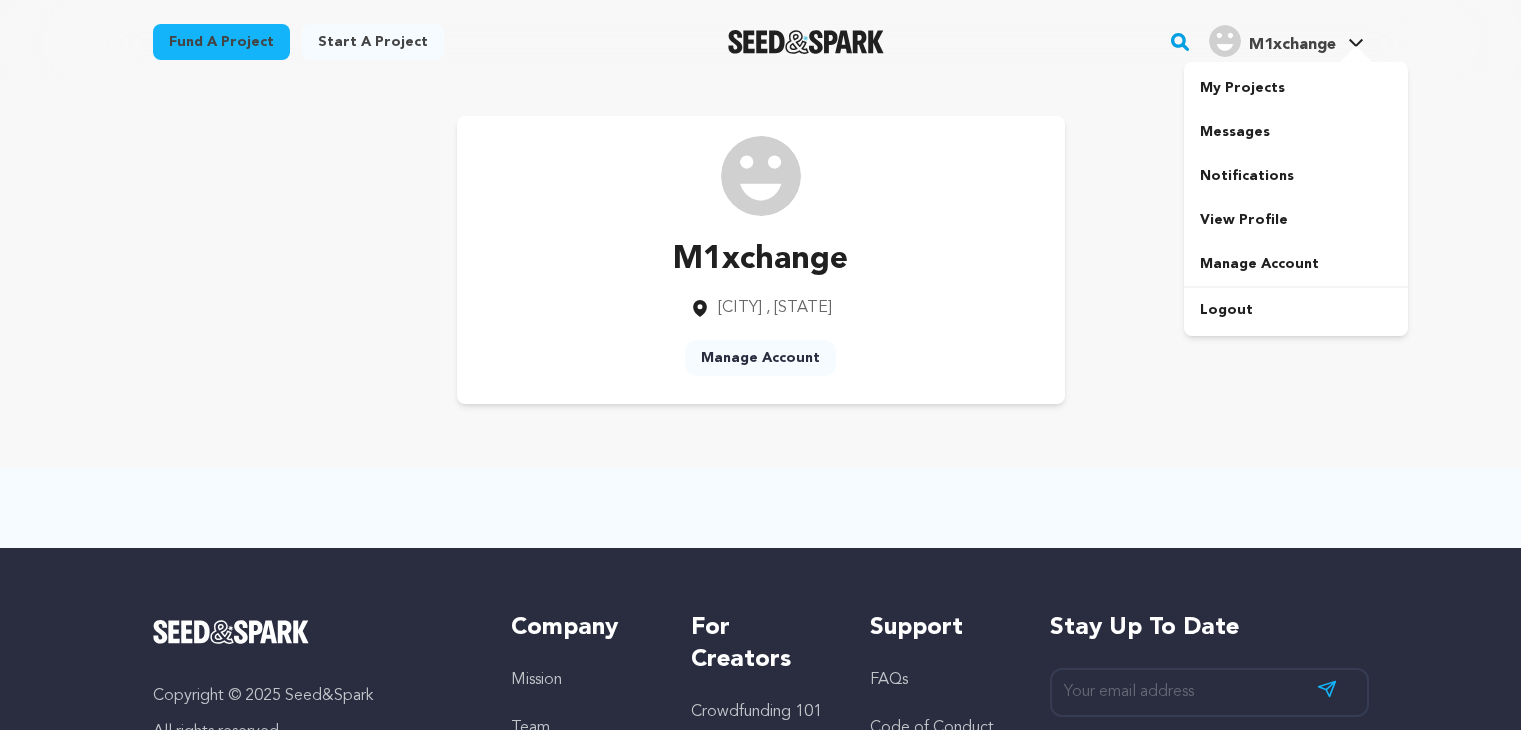 scroll, scrollTop: 0, scrollLeft: 0, axis: both 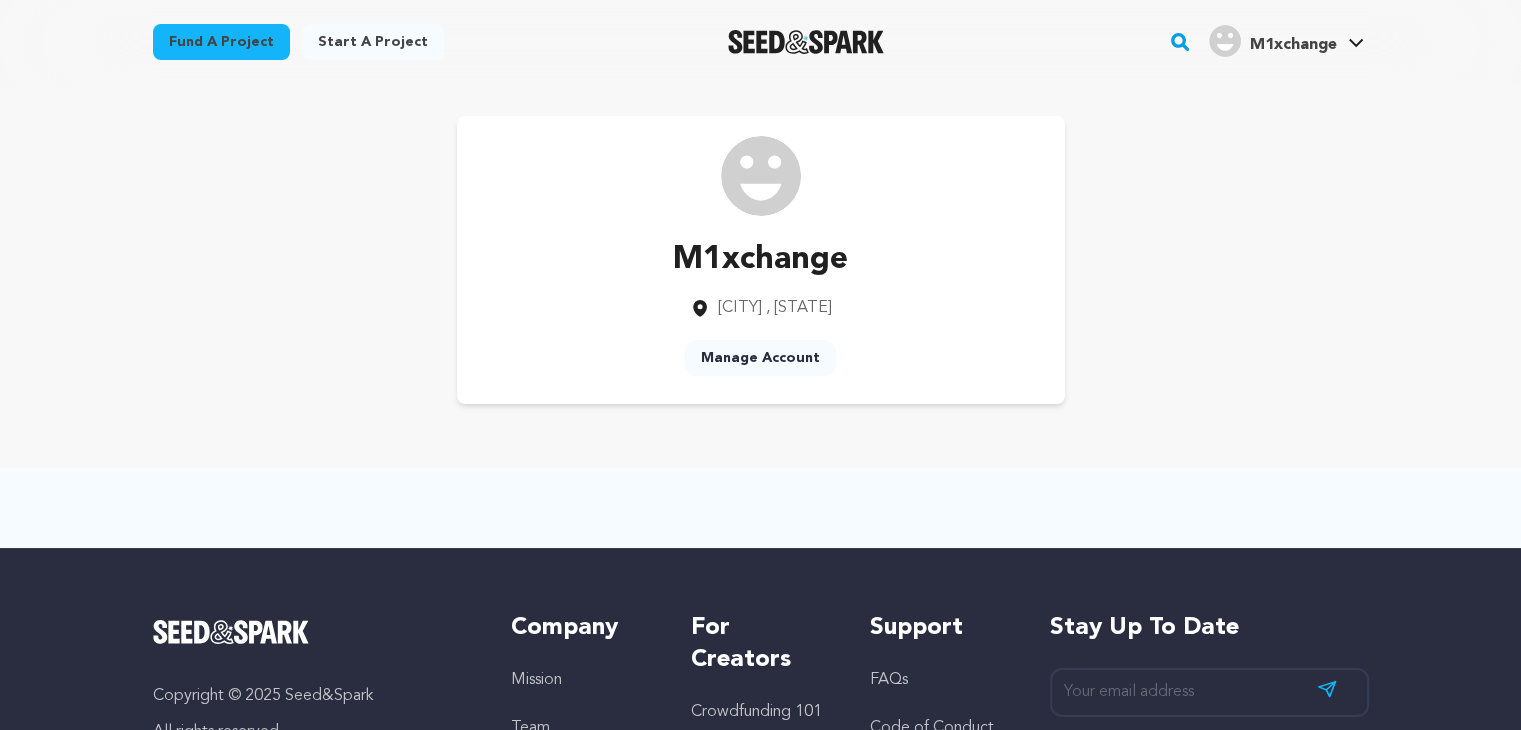 click on "Manage Account" at bounding box center [760, 358] 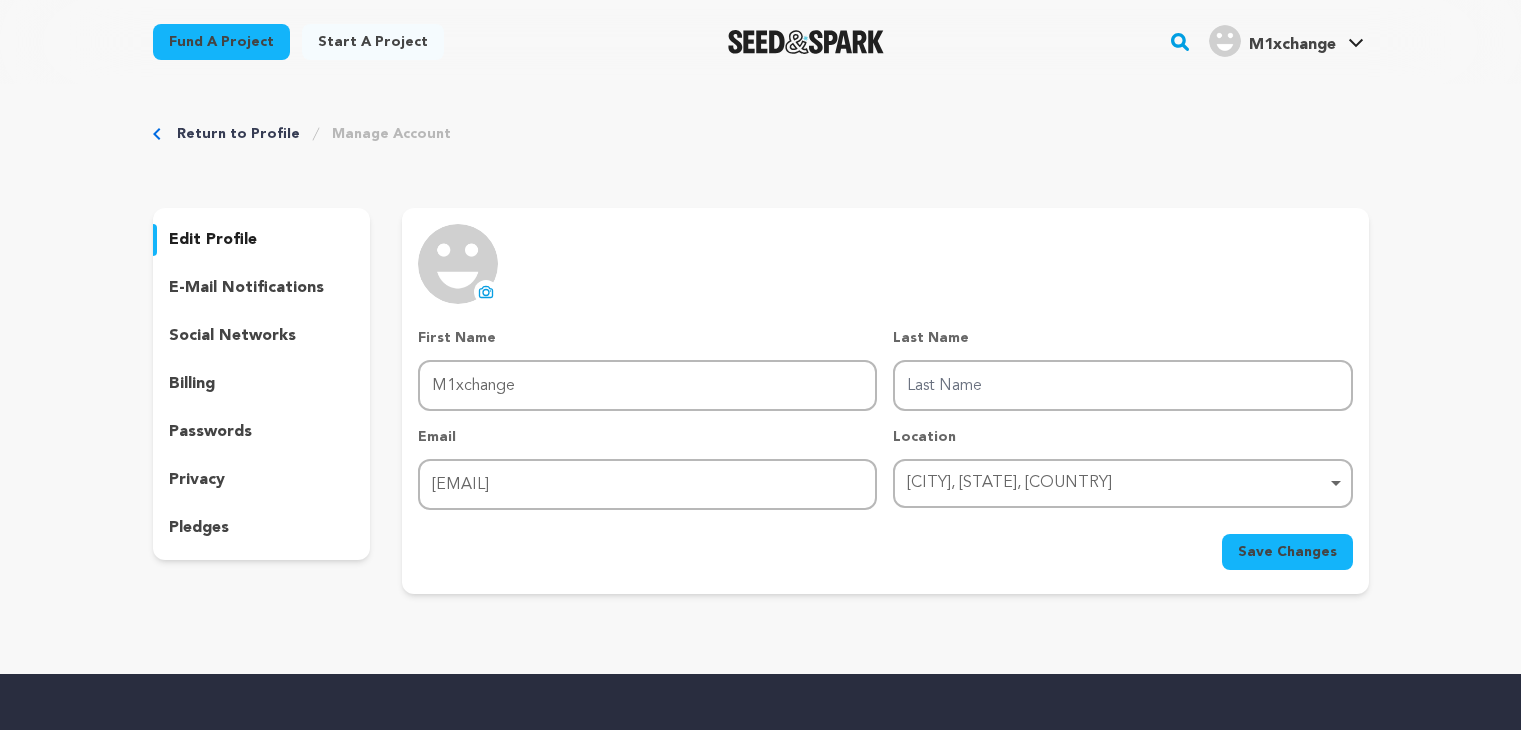 scroll, scrollTop: 0, scrollLeft: 0, axis: both 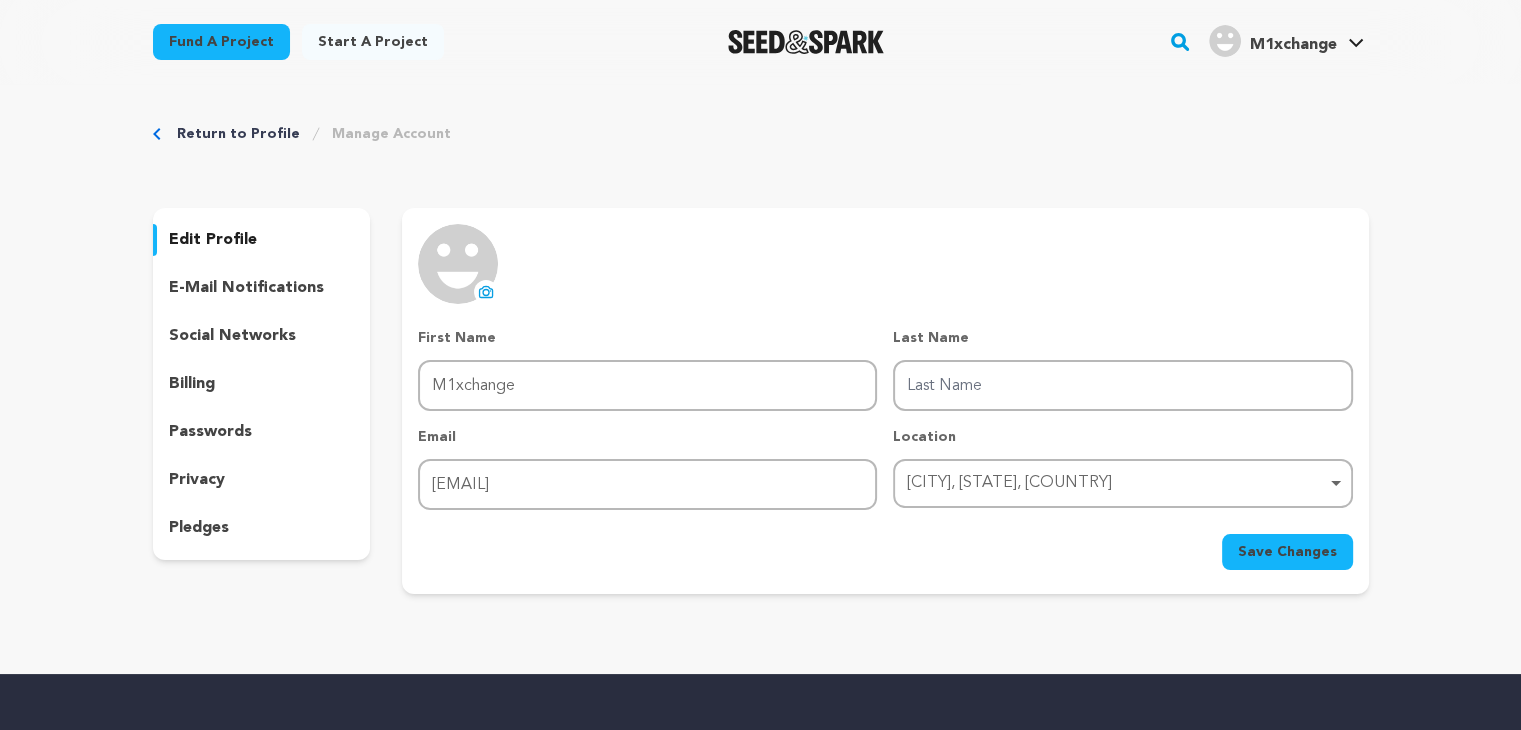click 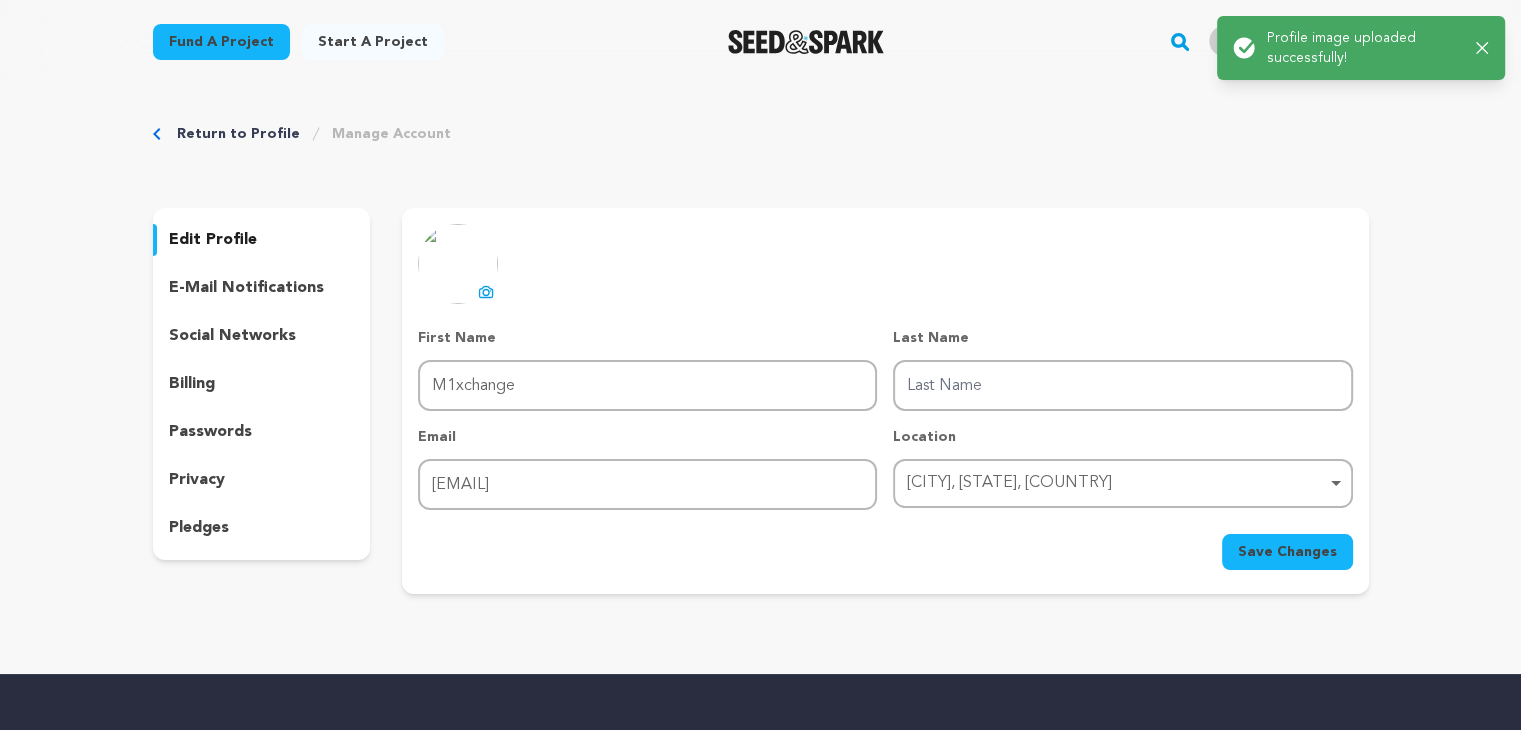click on "edit profile" at bounding box center [213, 240] 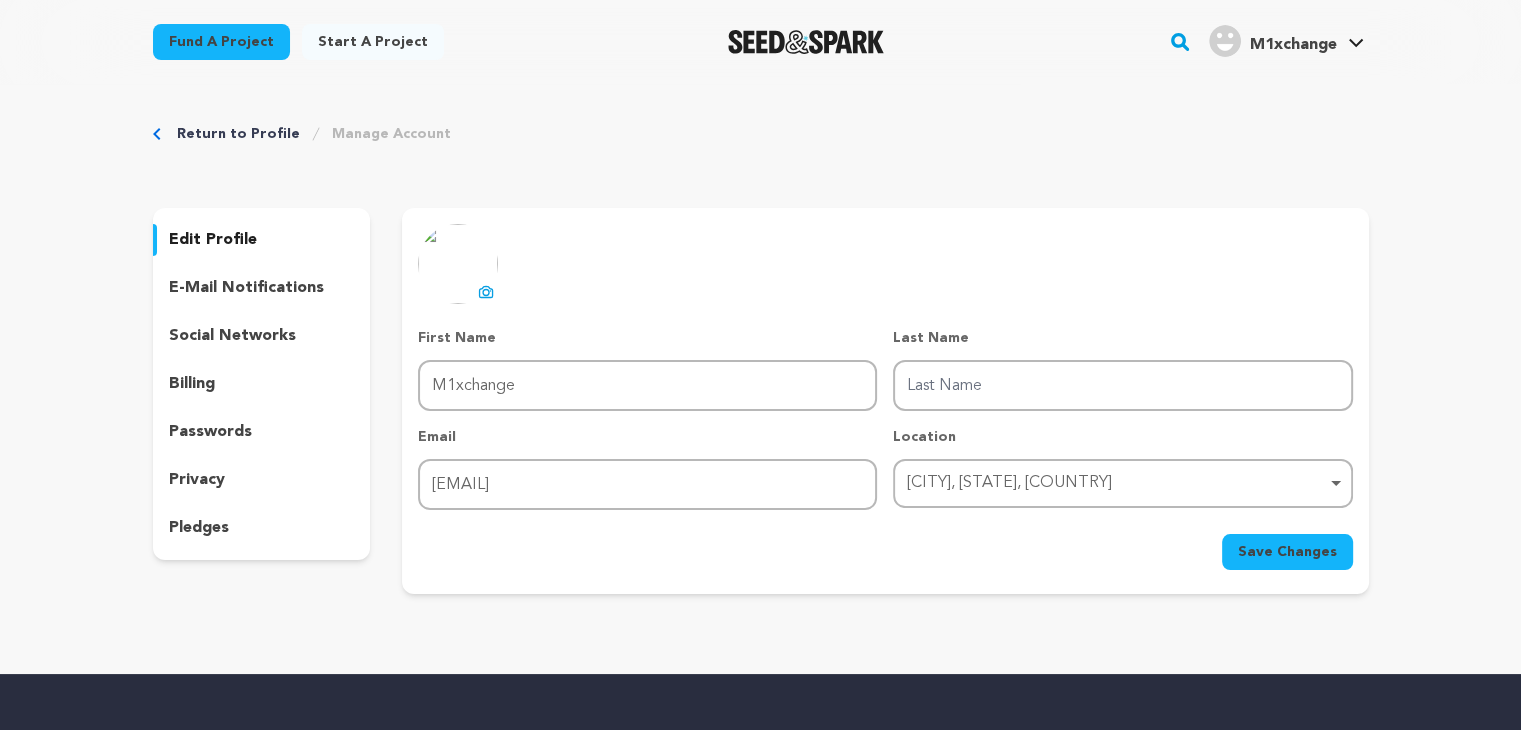 click on "Save Changes" at bounding box center [1287, 552] 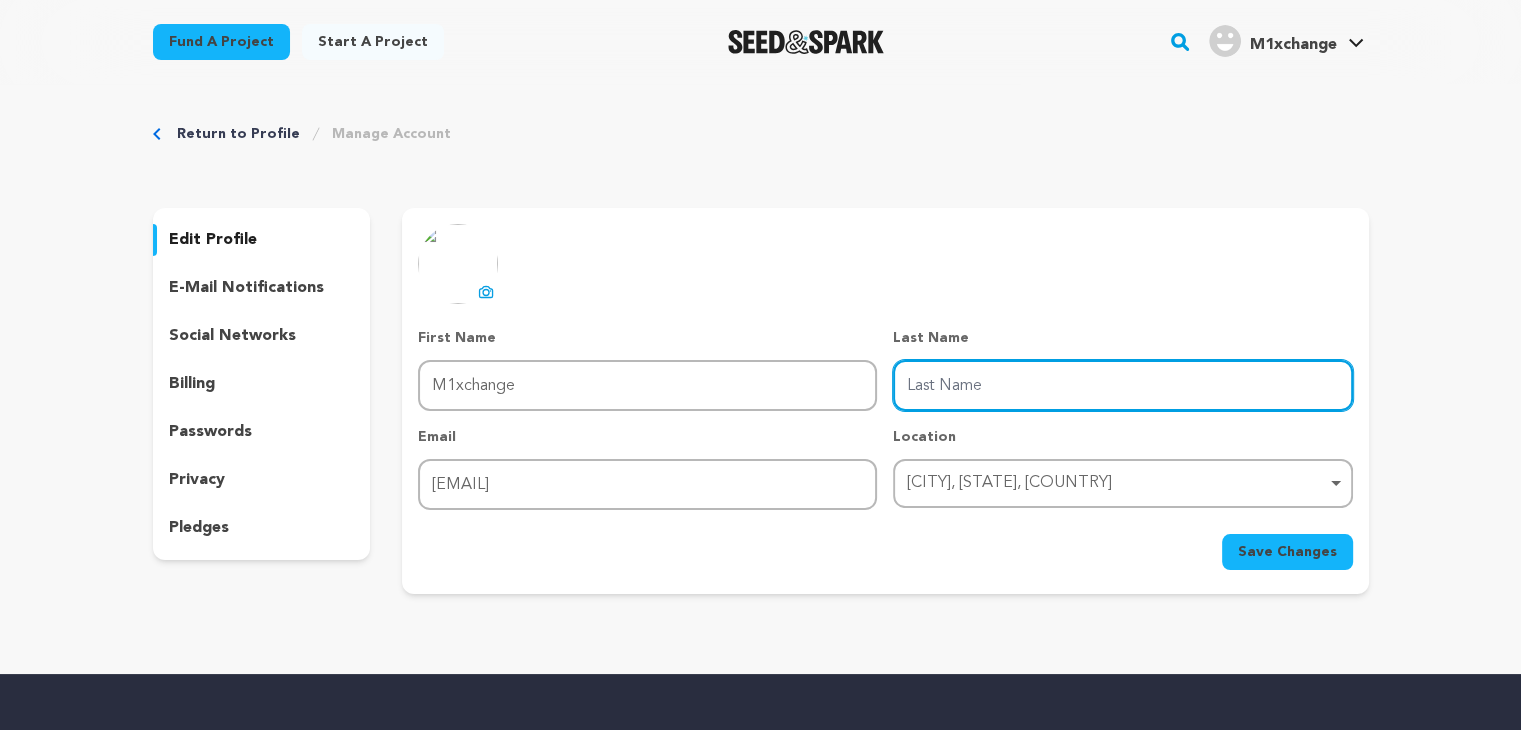 click on "Last Name" at bounding box center (1122, 385) 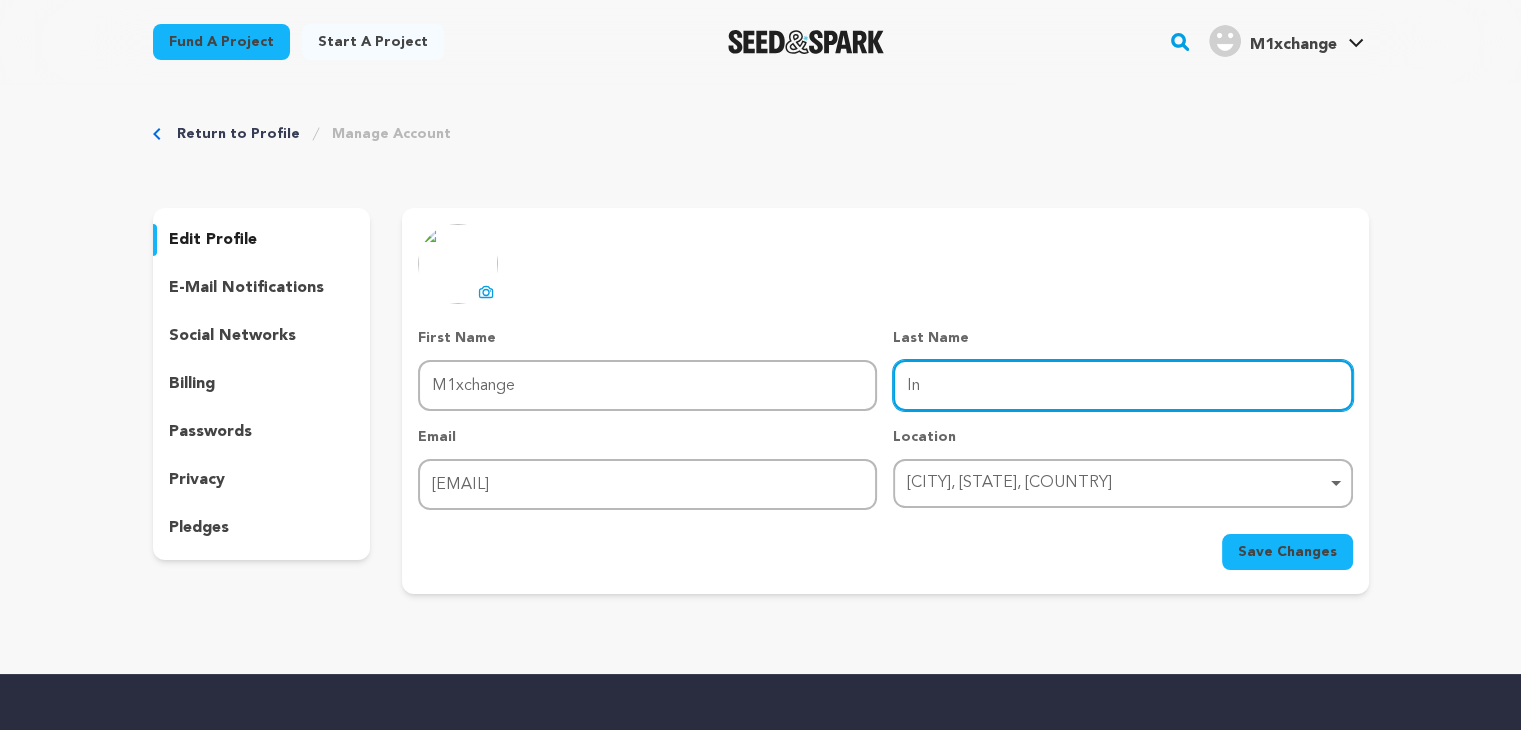 type on "India" 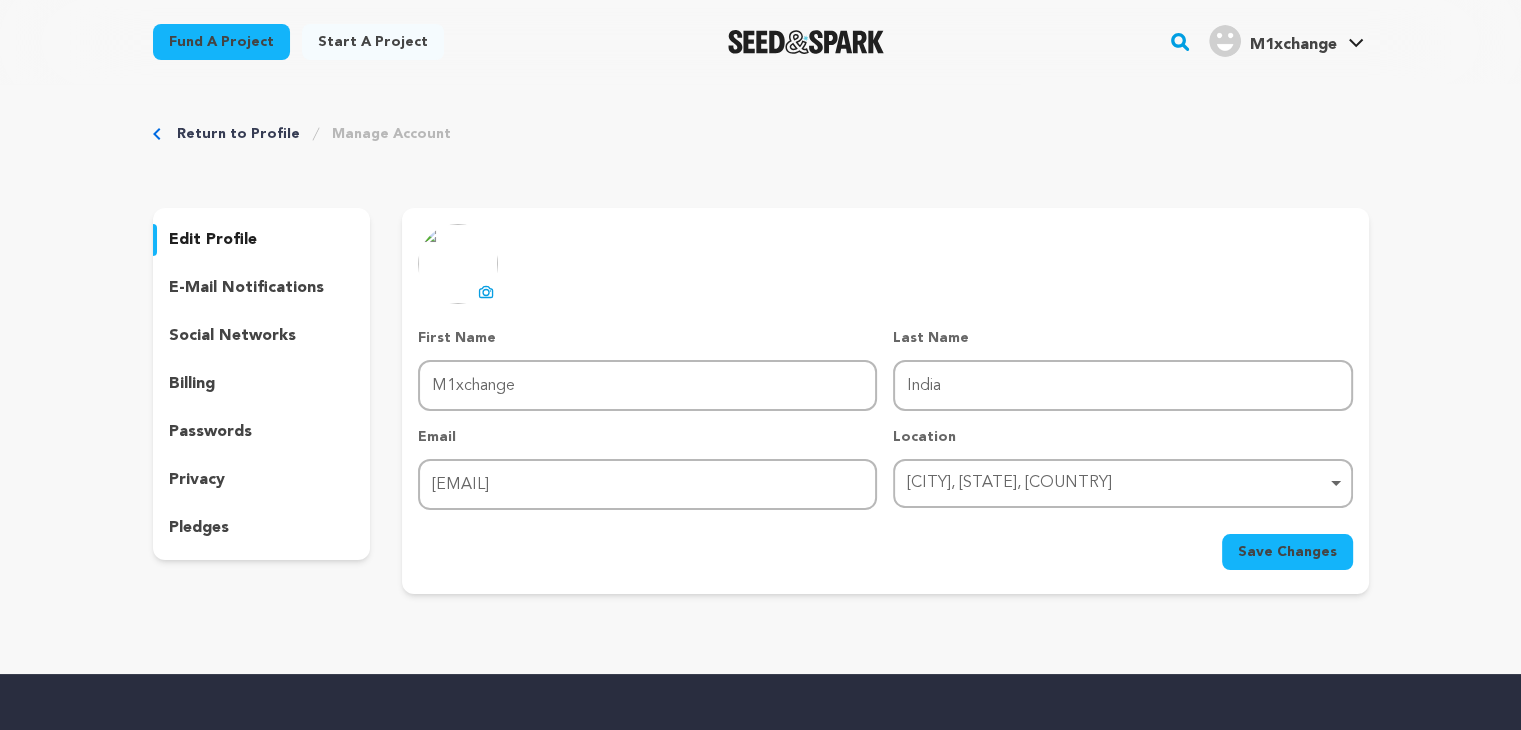click on "Save Changes" at bounding box center (1287, 552) 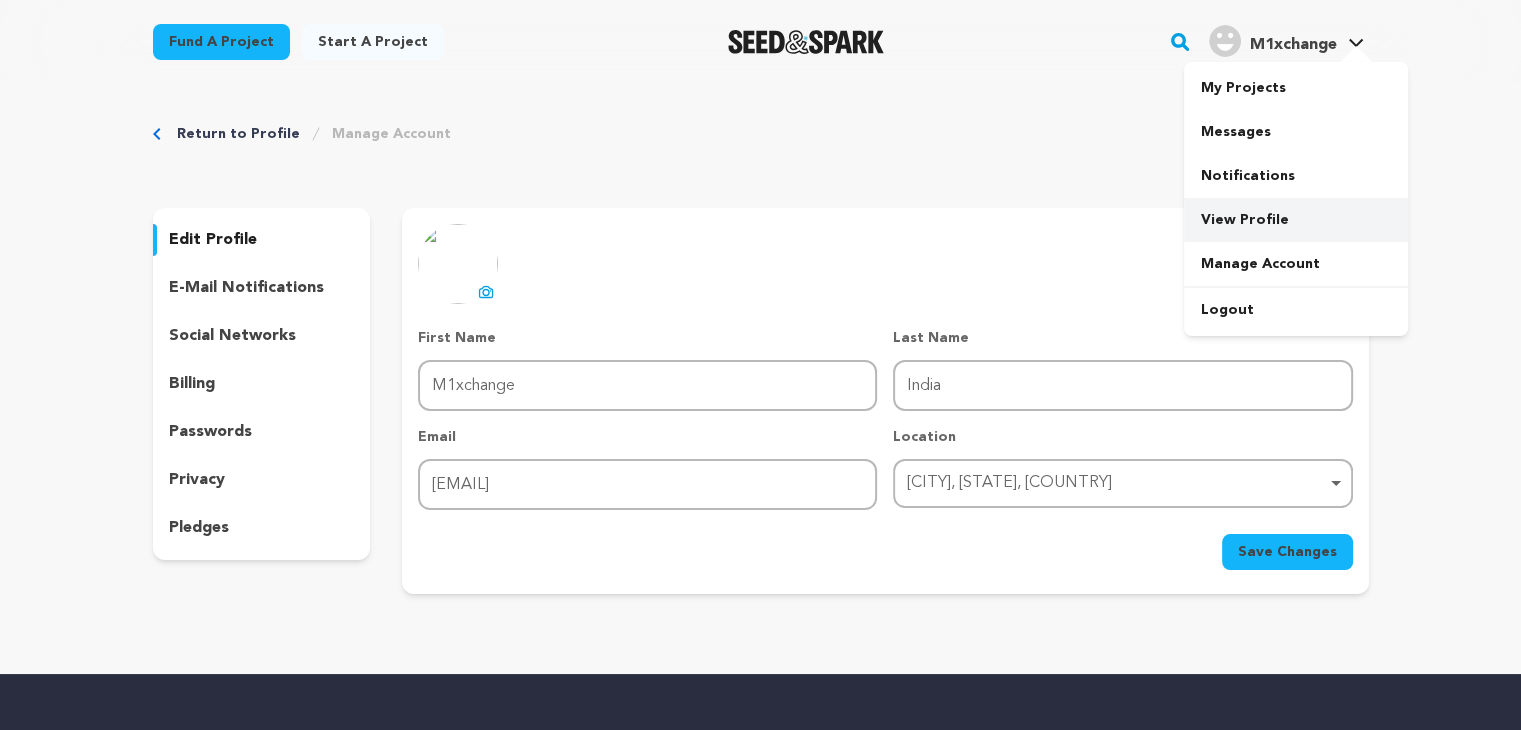 click on "View Profile" at bounding box center (1296, 220) 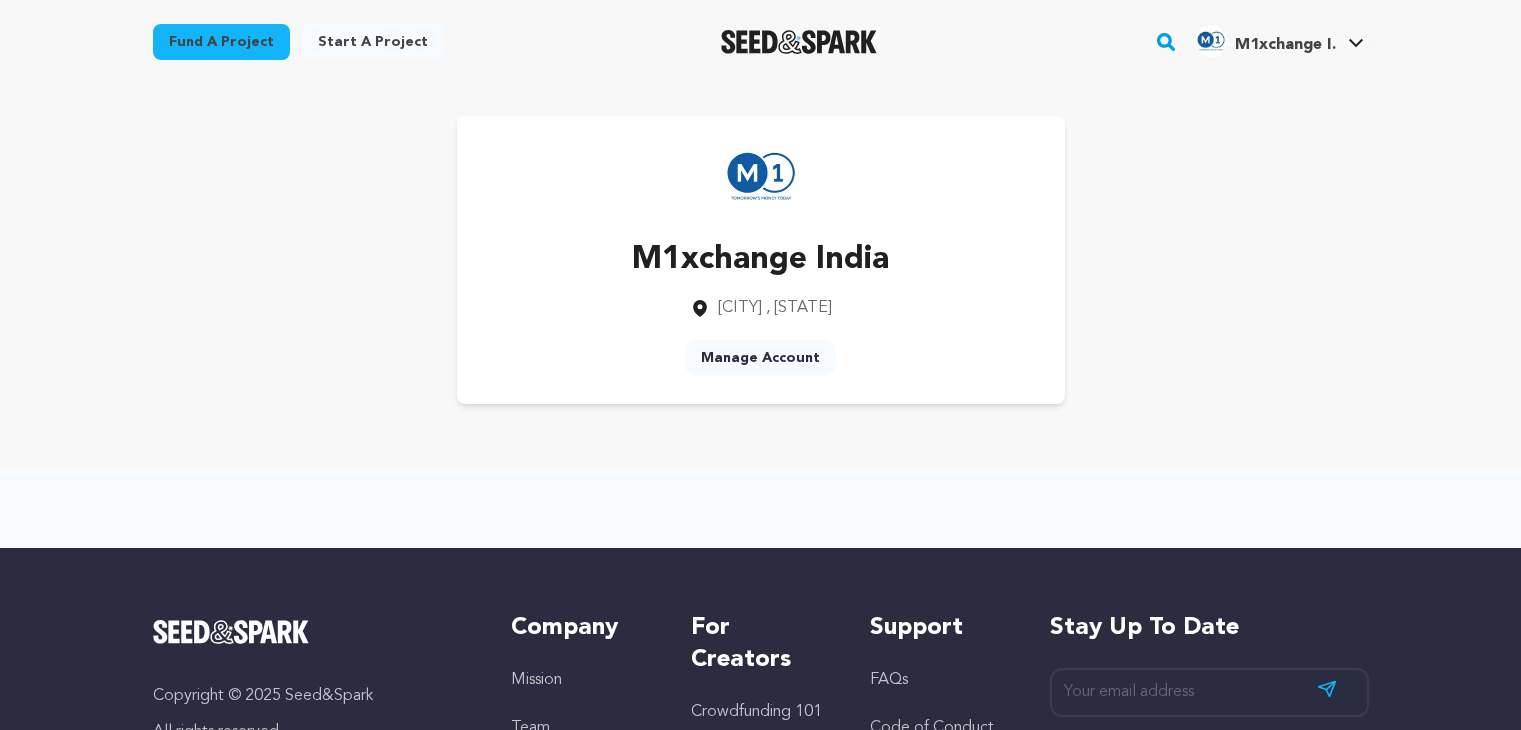 scroll, scrollTop: 0, scrollLeft: 0, axis: both 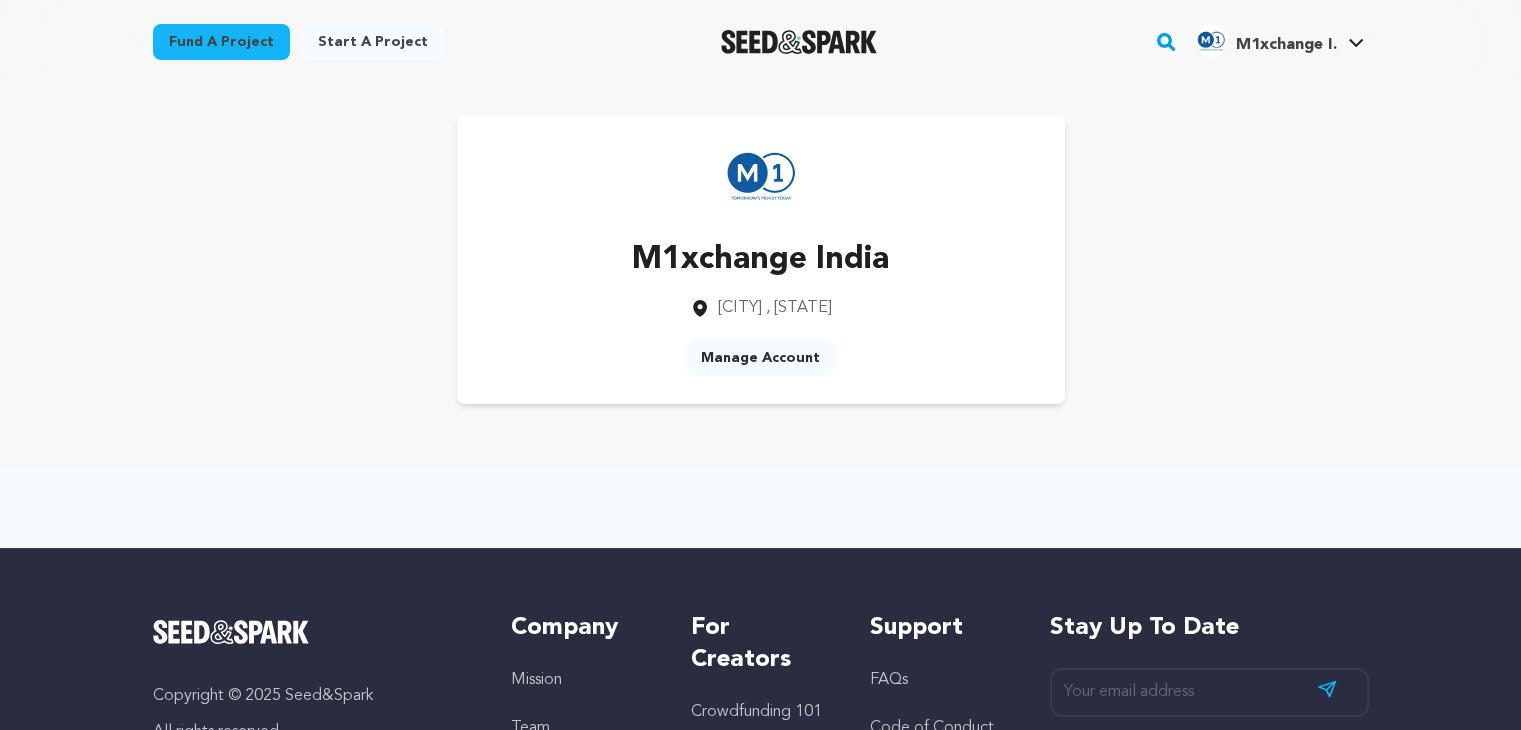 click on "Manage Account" at bounding box center [760, 358] 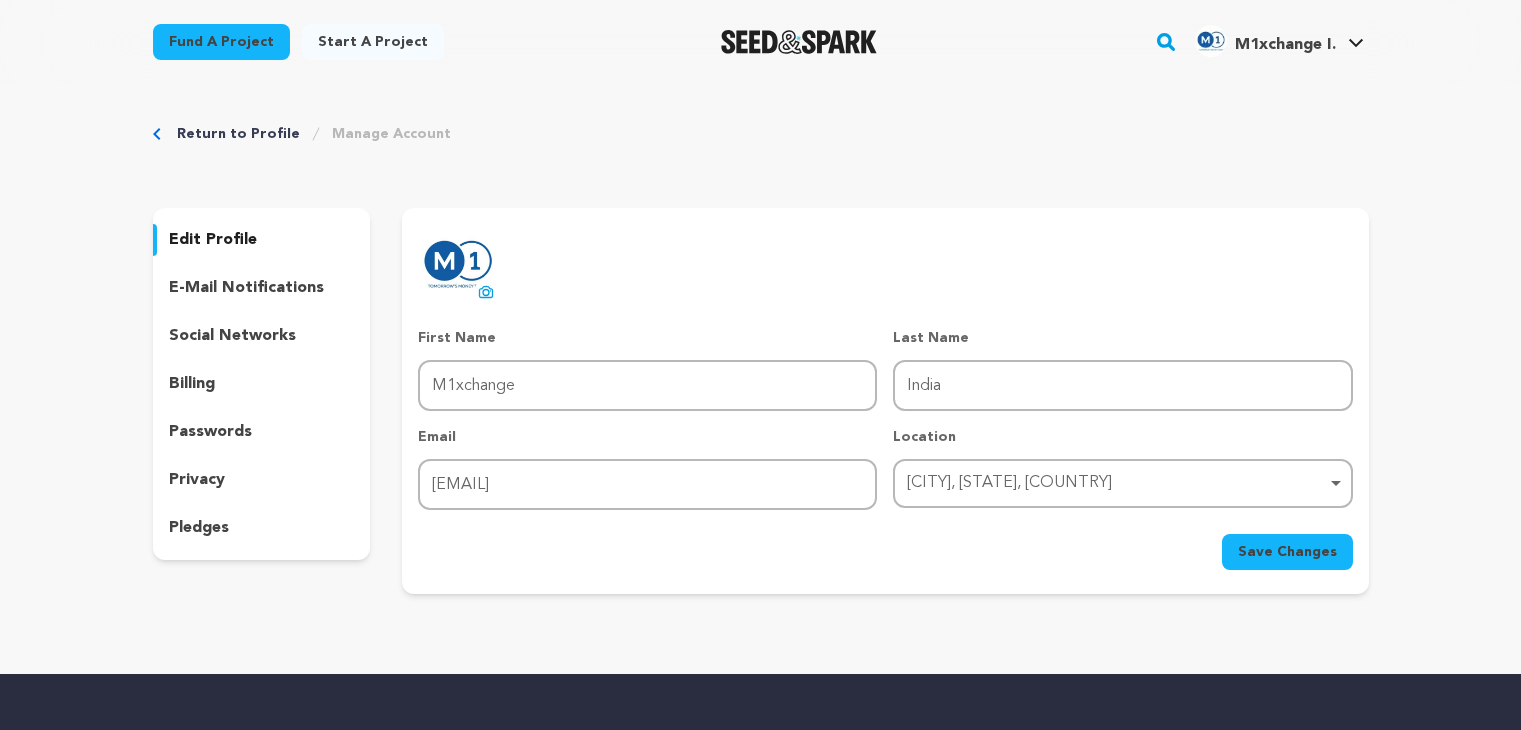 scroll, scrollTop: 0, scrollLeft: 0, axis: both 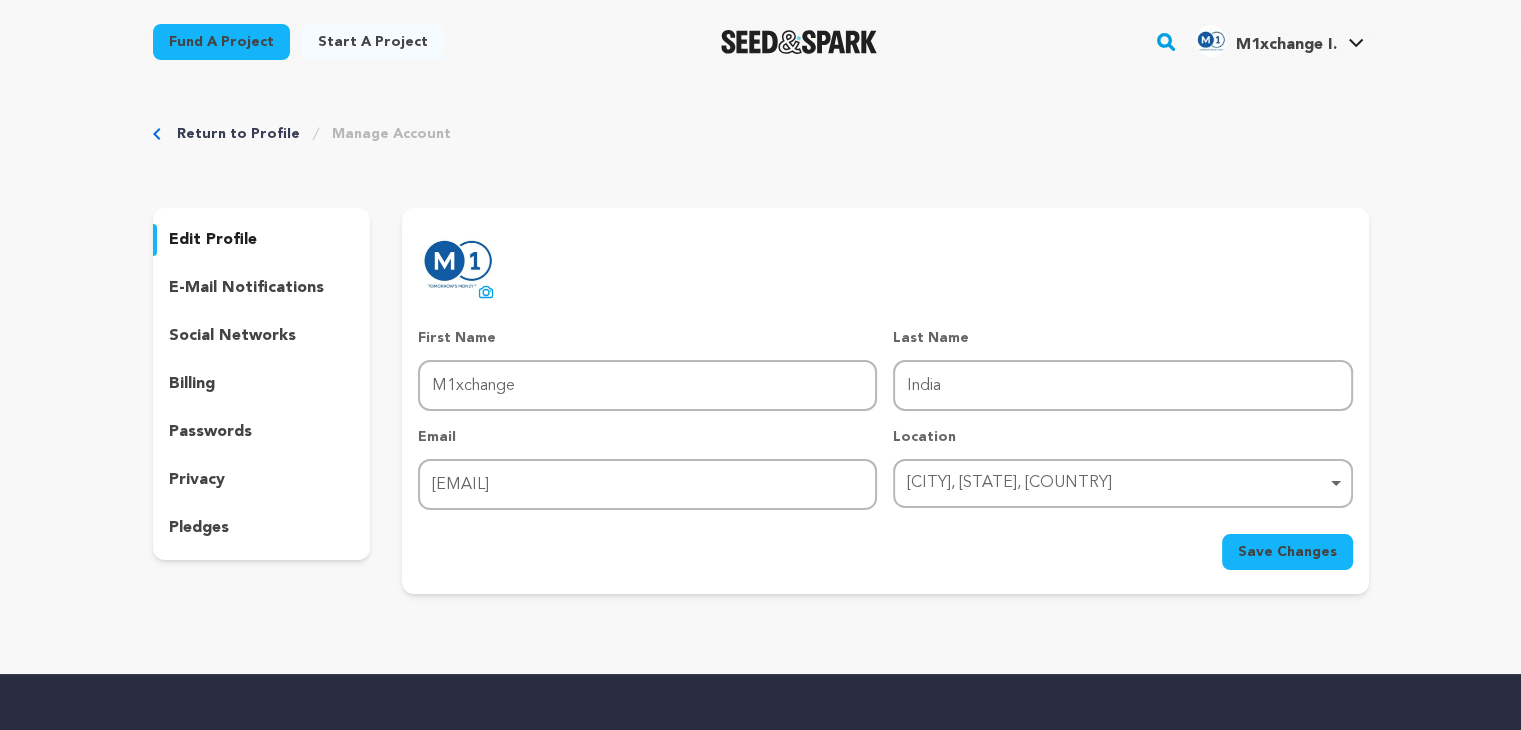click on "social networks" at bounding box center [232, 336] 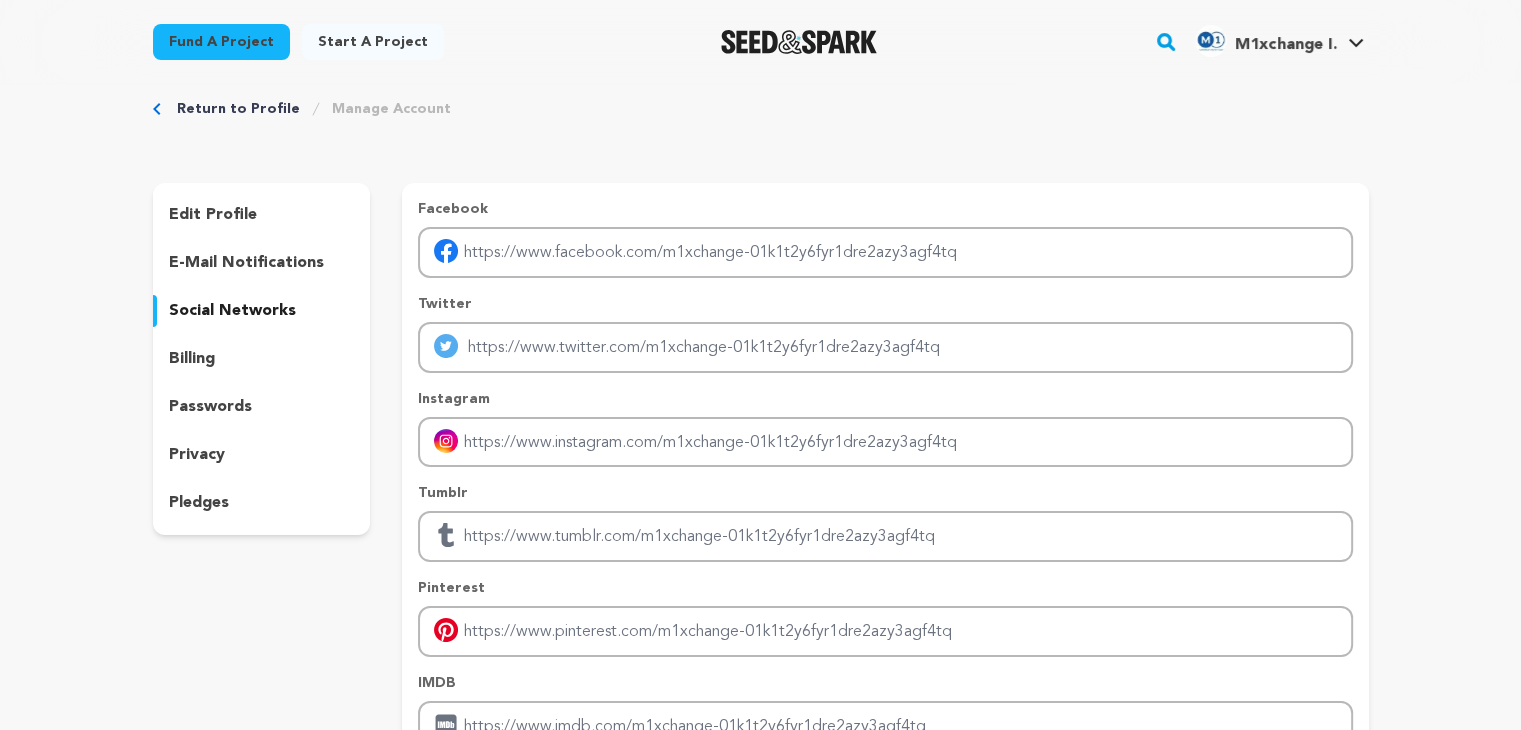 scroll, scrollTop: 0, scrollLeft: 0, axis: both 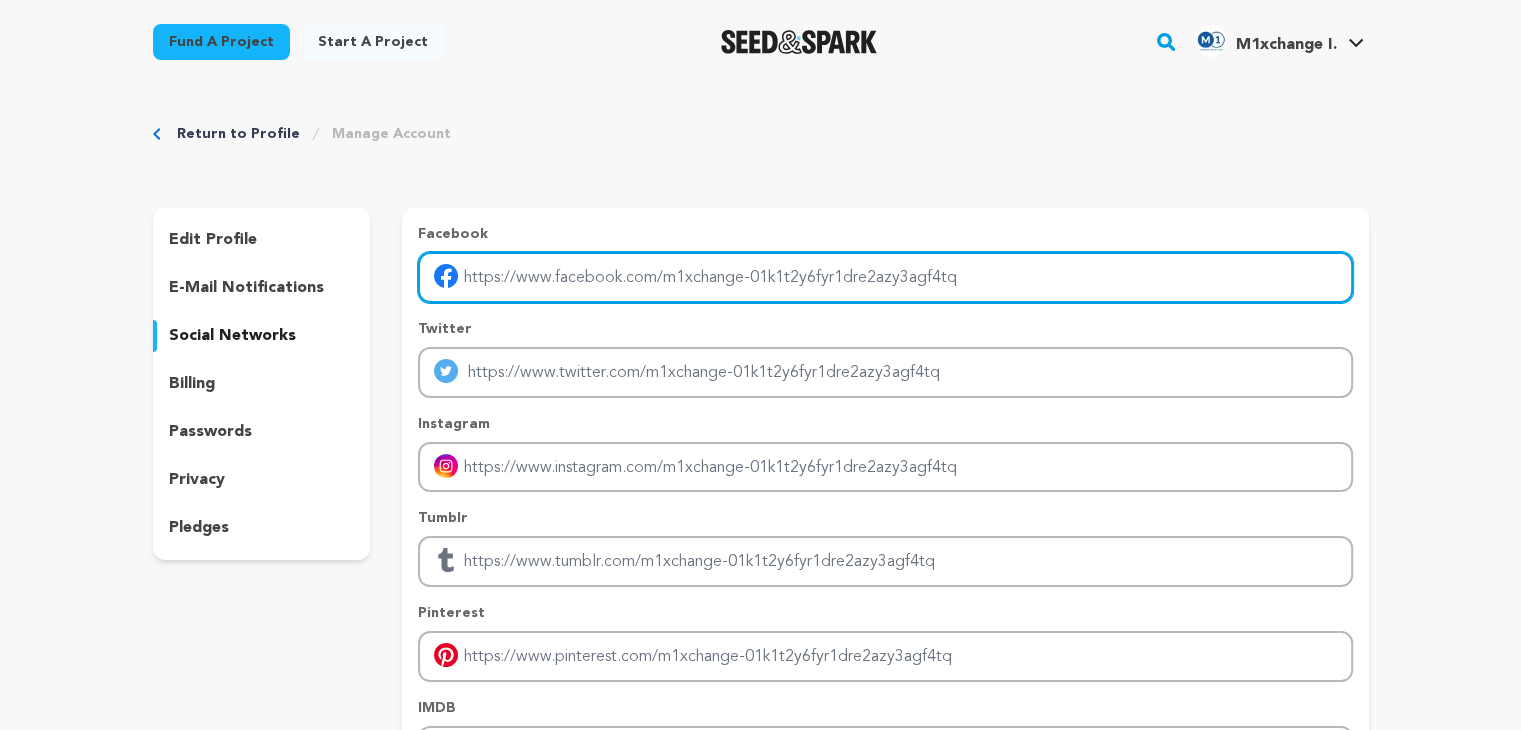 click at bounding box center (885, 277) 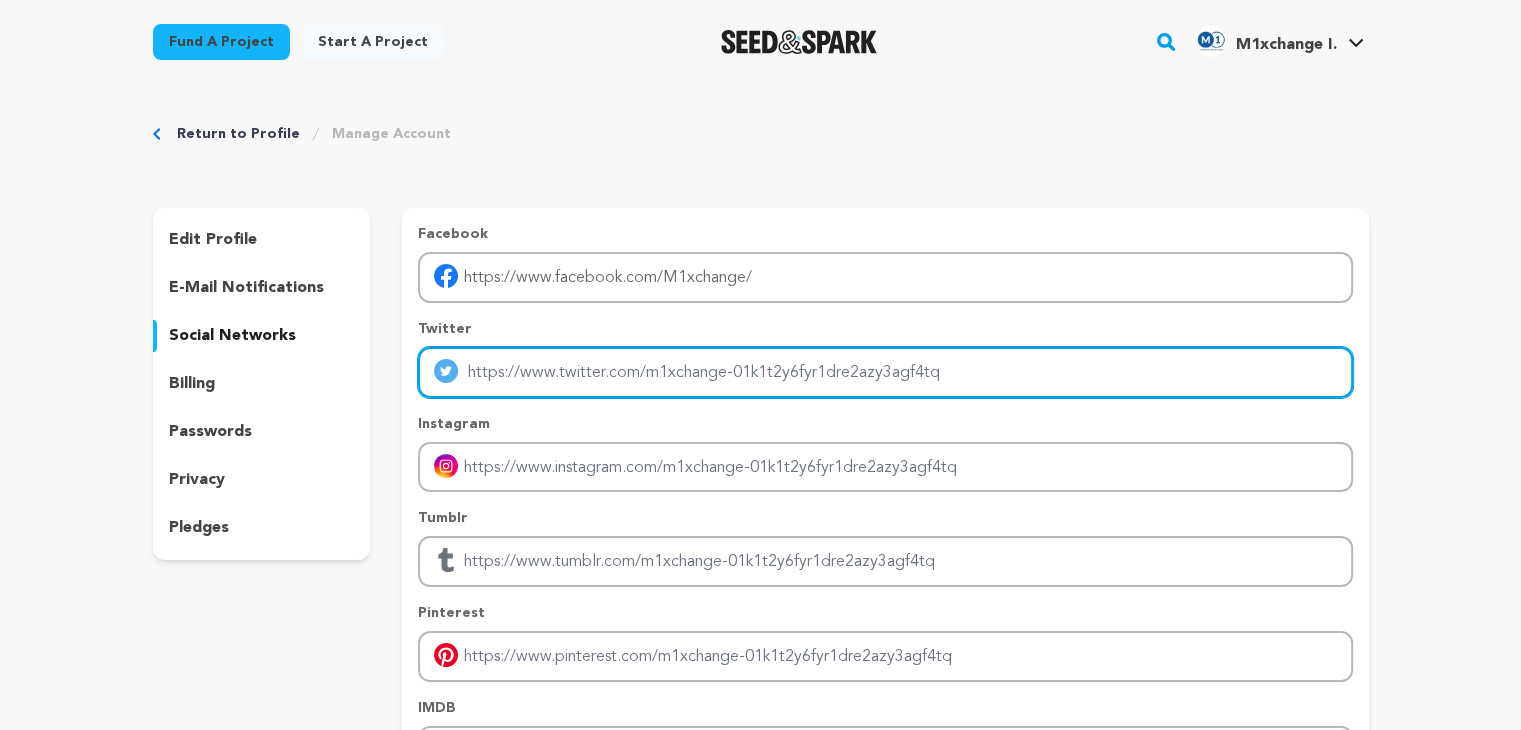click at bounding box center [885, 372] 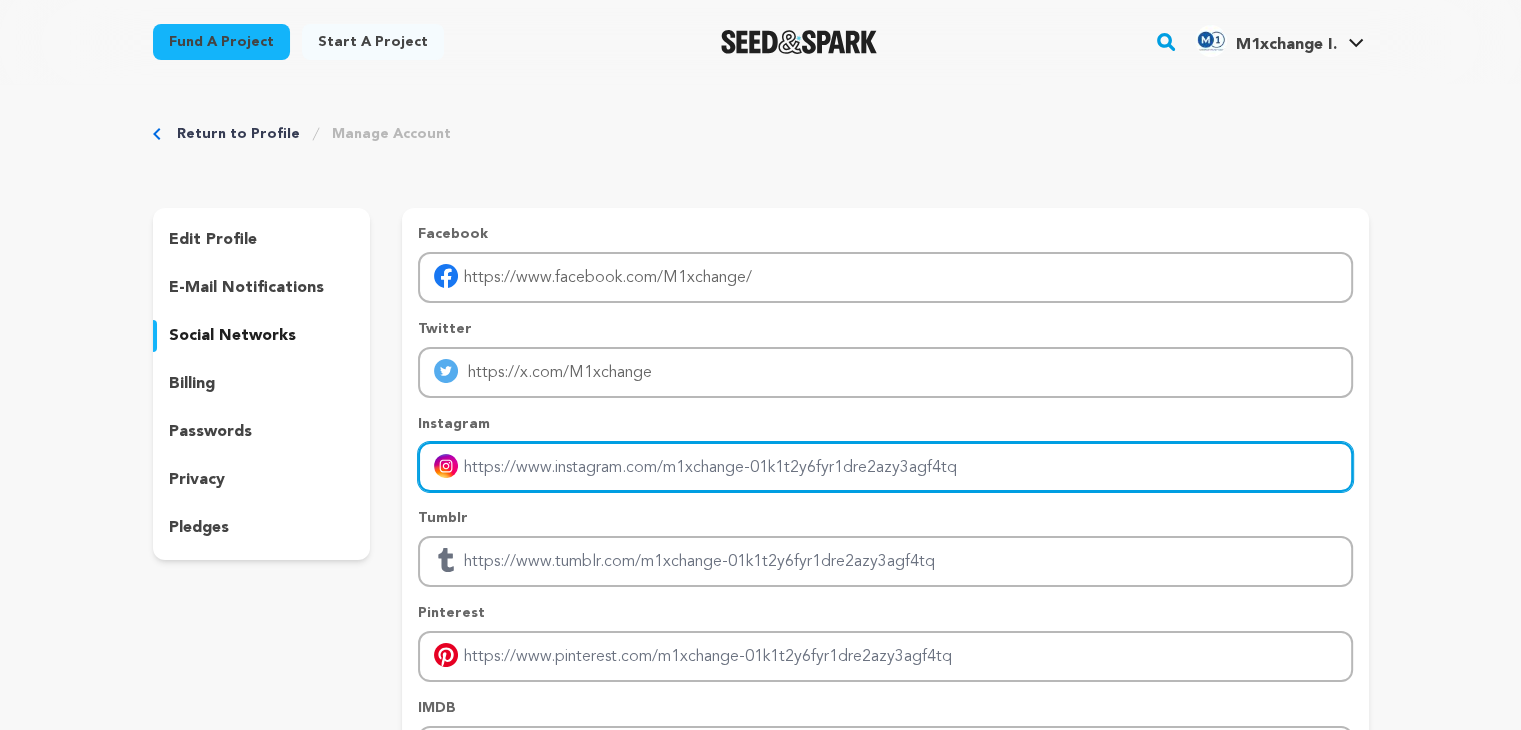 click at bounding box center (885, 467) 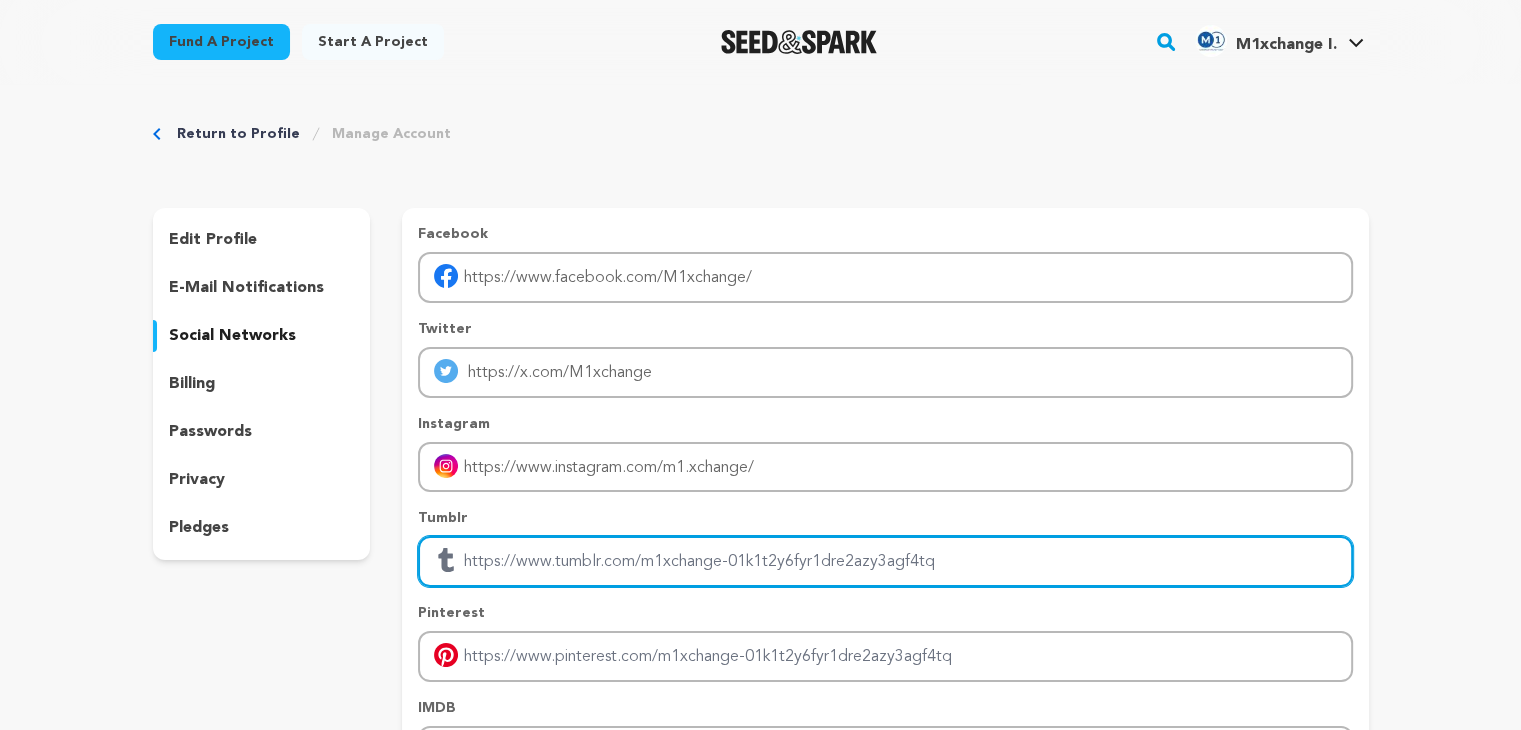 click at bounding box center [885, 561] 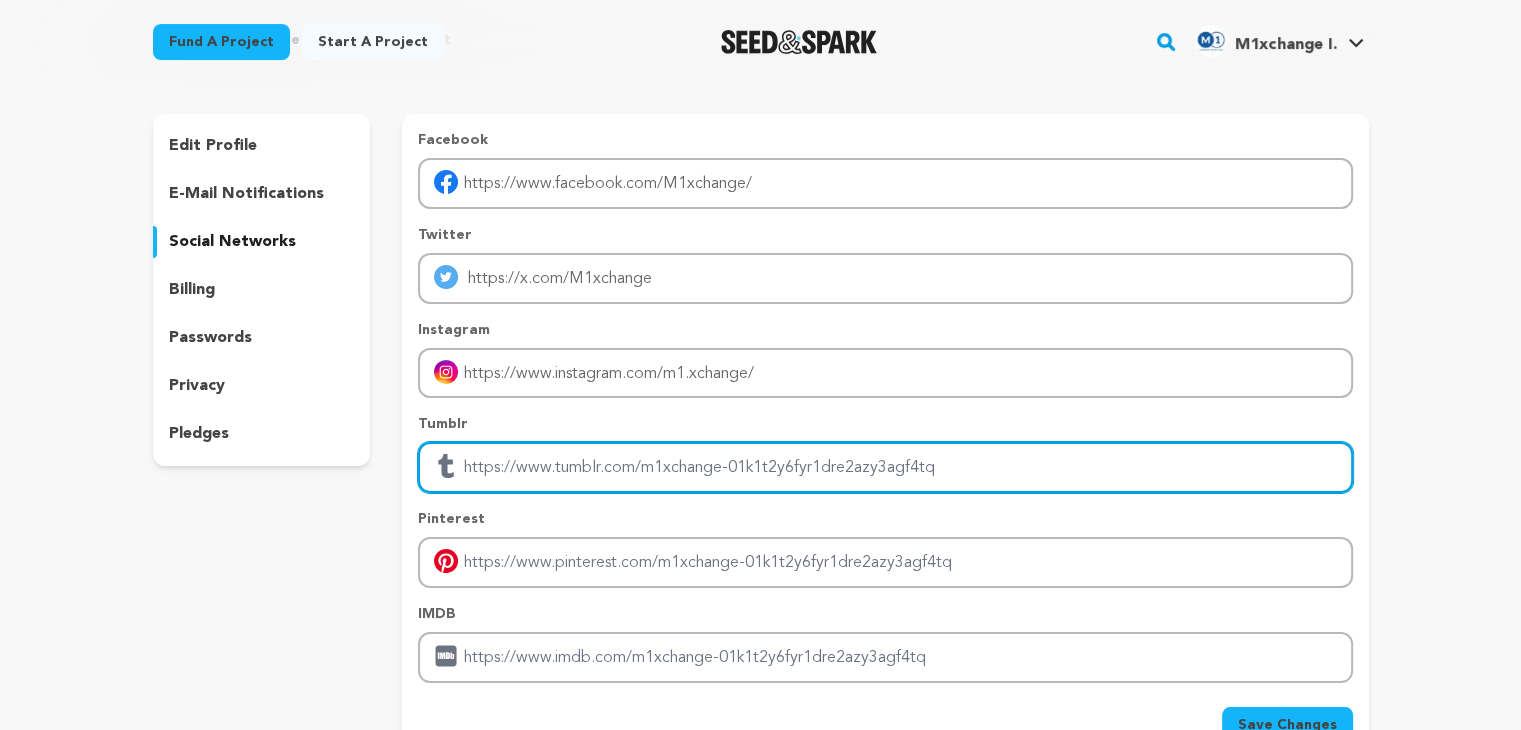 scroll, scrollTop: 200, scrollLeft: 0, axis: vertical 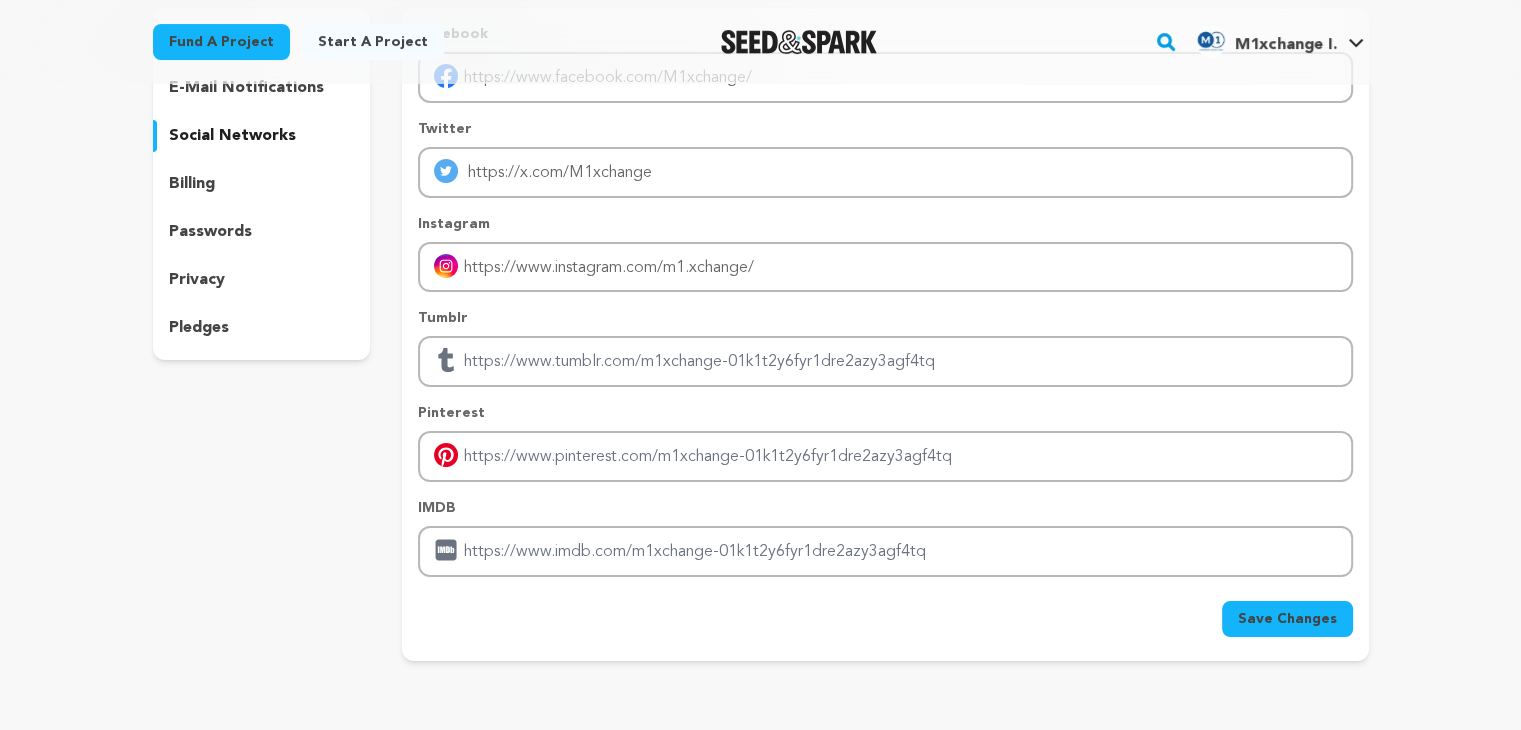 click on "Save Changes" at bounding box center (1287, 619) 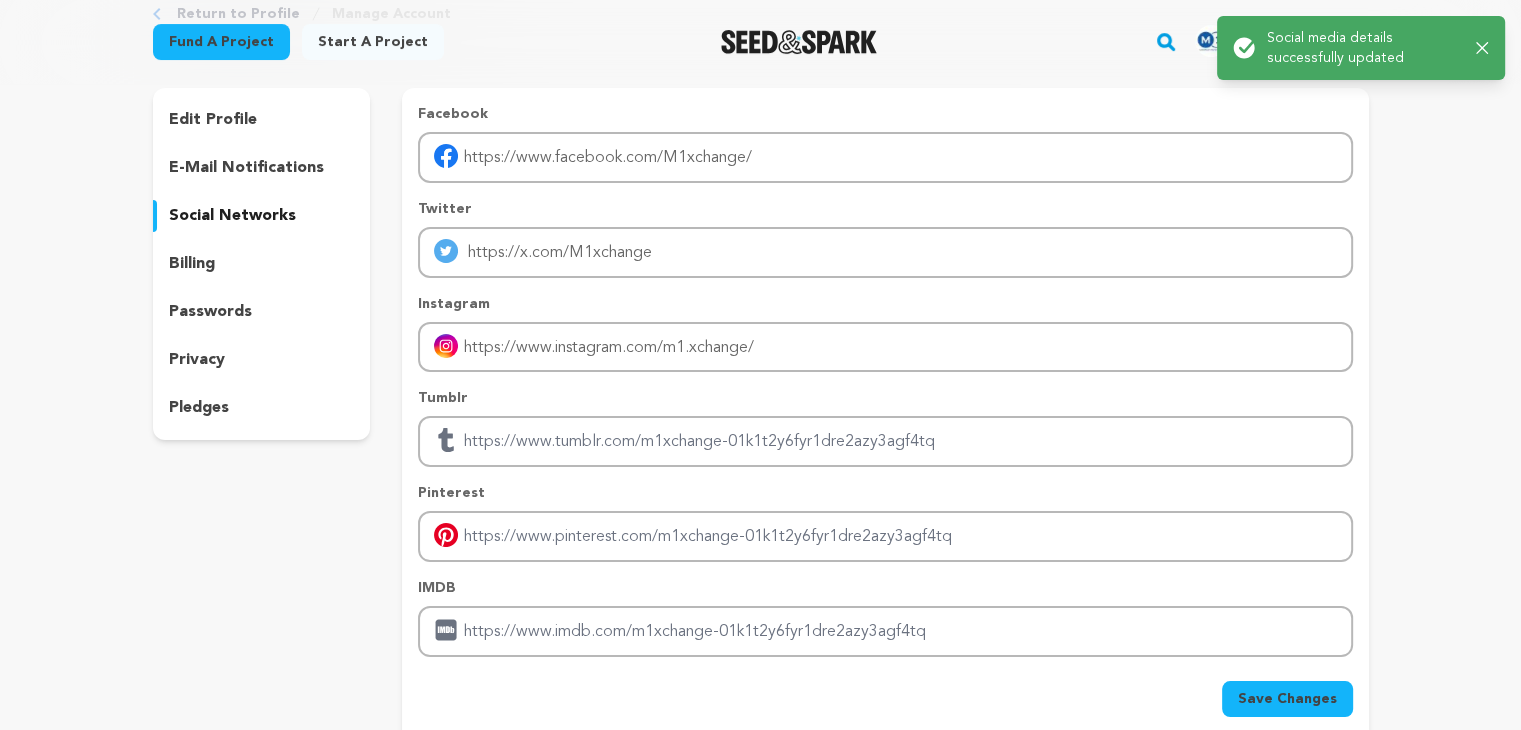 scroll, scrollTop: 0, scrollLeft: 0, axis: both 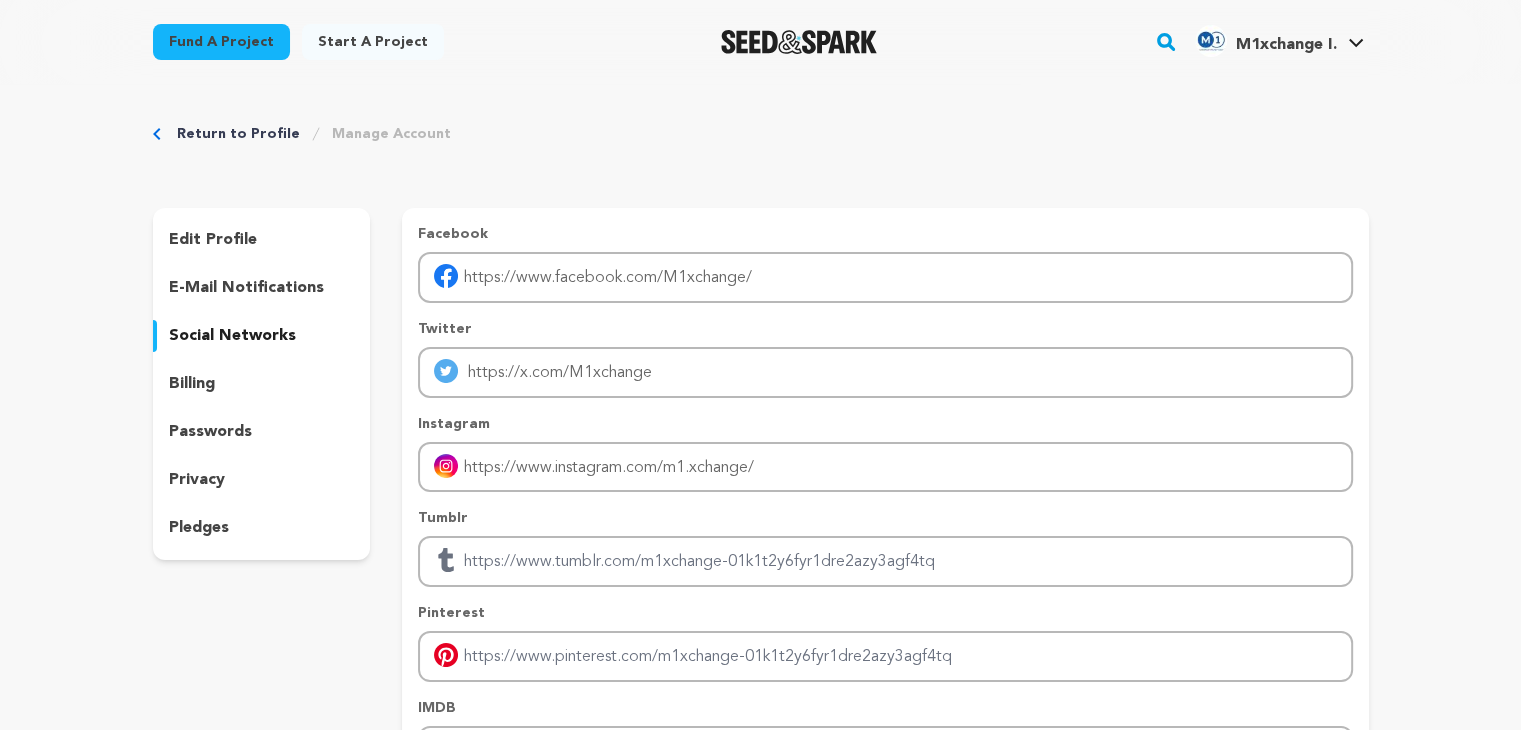 click on "edit profile" at bounding box center (213, 240) 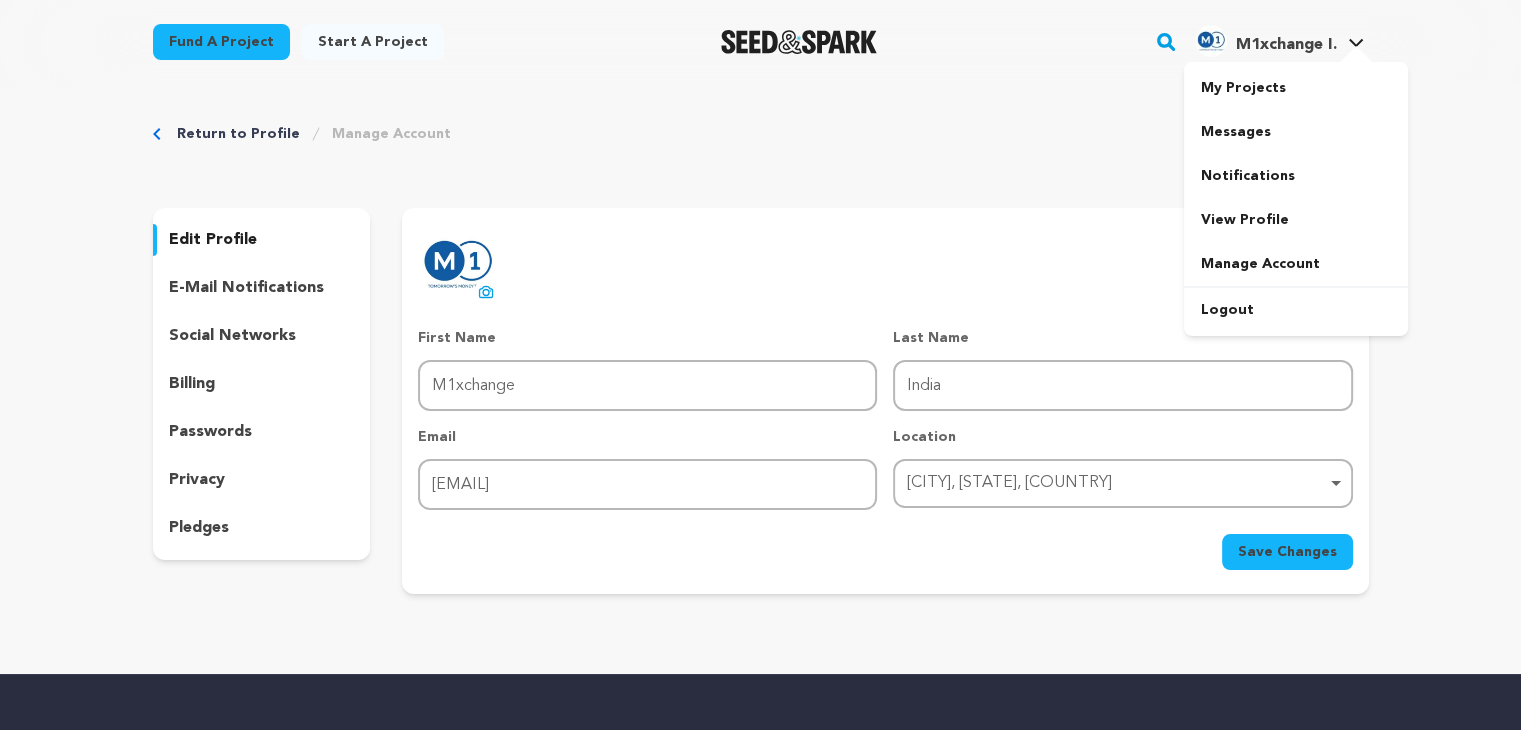 click on "M1xchange I.
M1xchange I." at bounding box center [1279, 42] 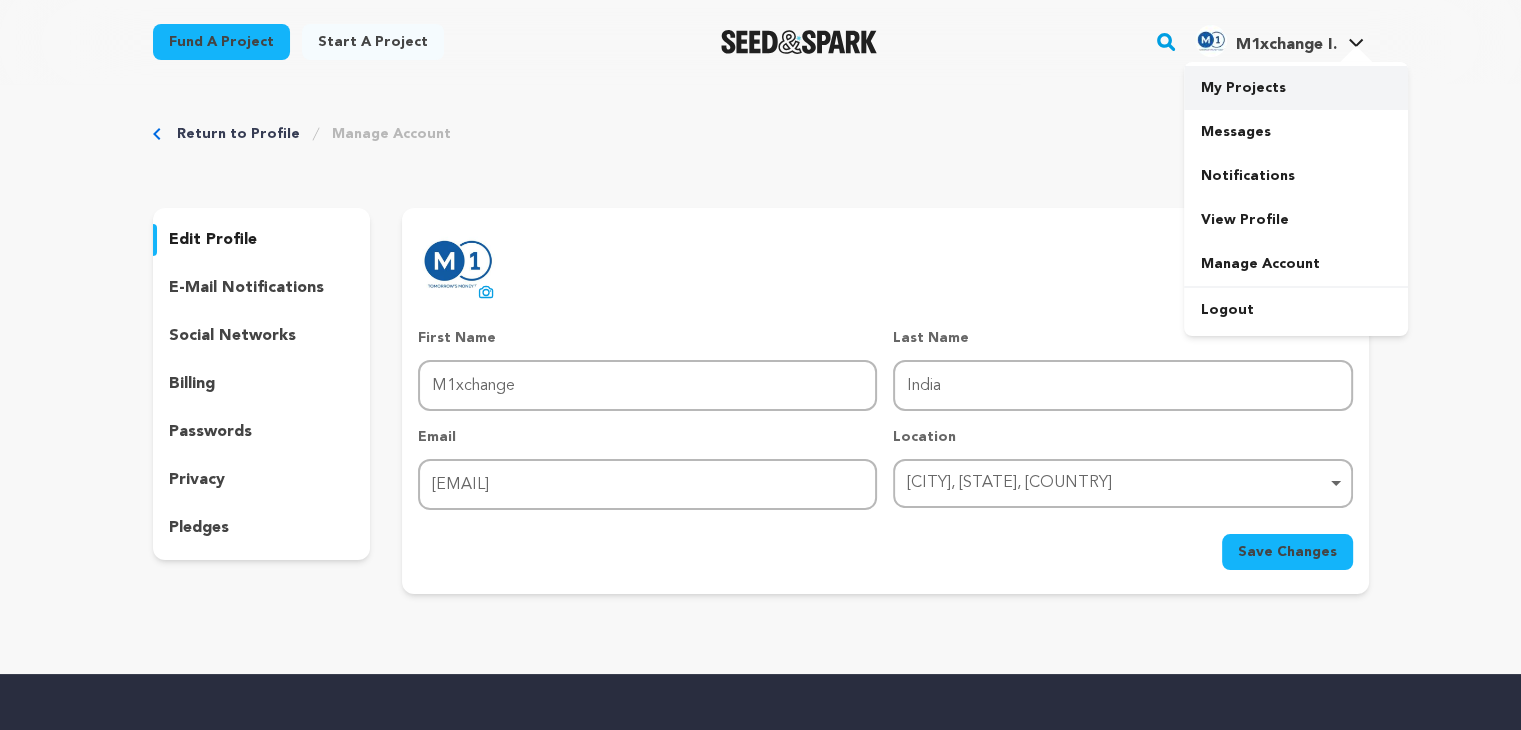 click on "My Projects" at bounding box center (1296, 88) 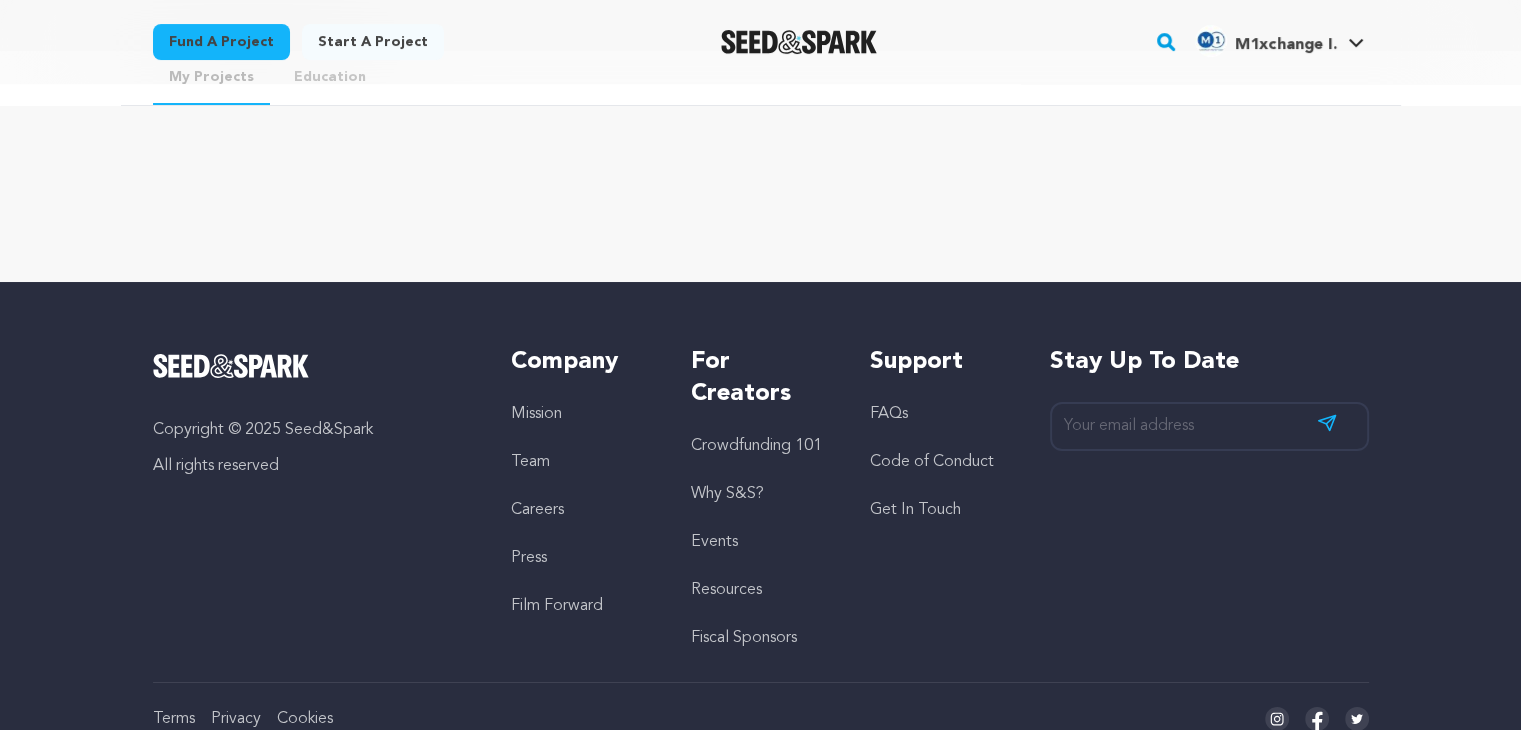 scroll, scrollTop: 0, scrollLeft: 0, axis: both 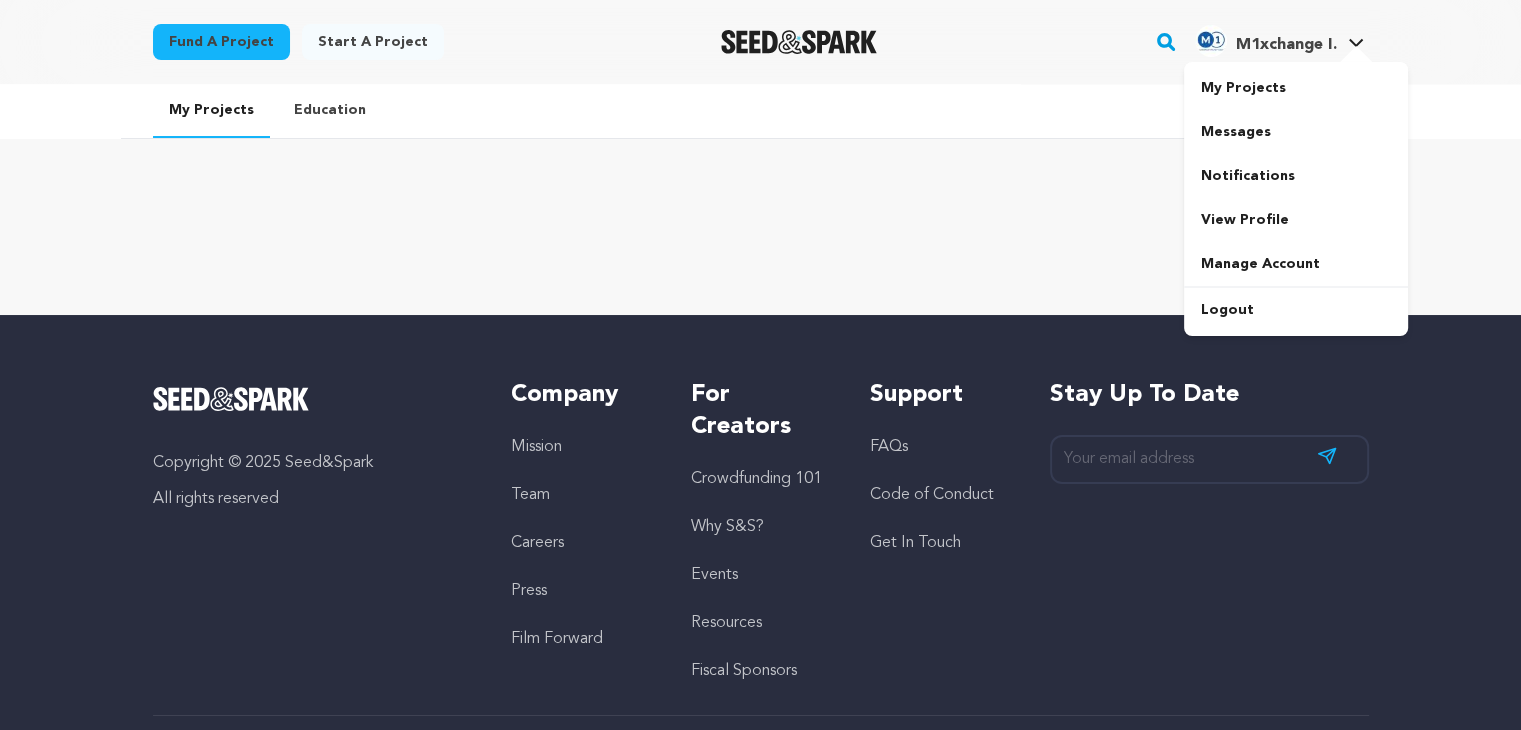 click at bounding box center (1211, 41) 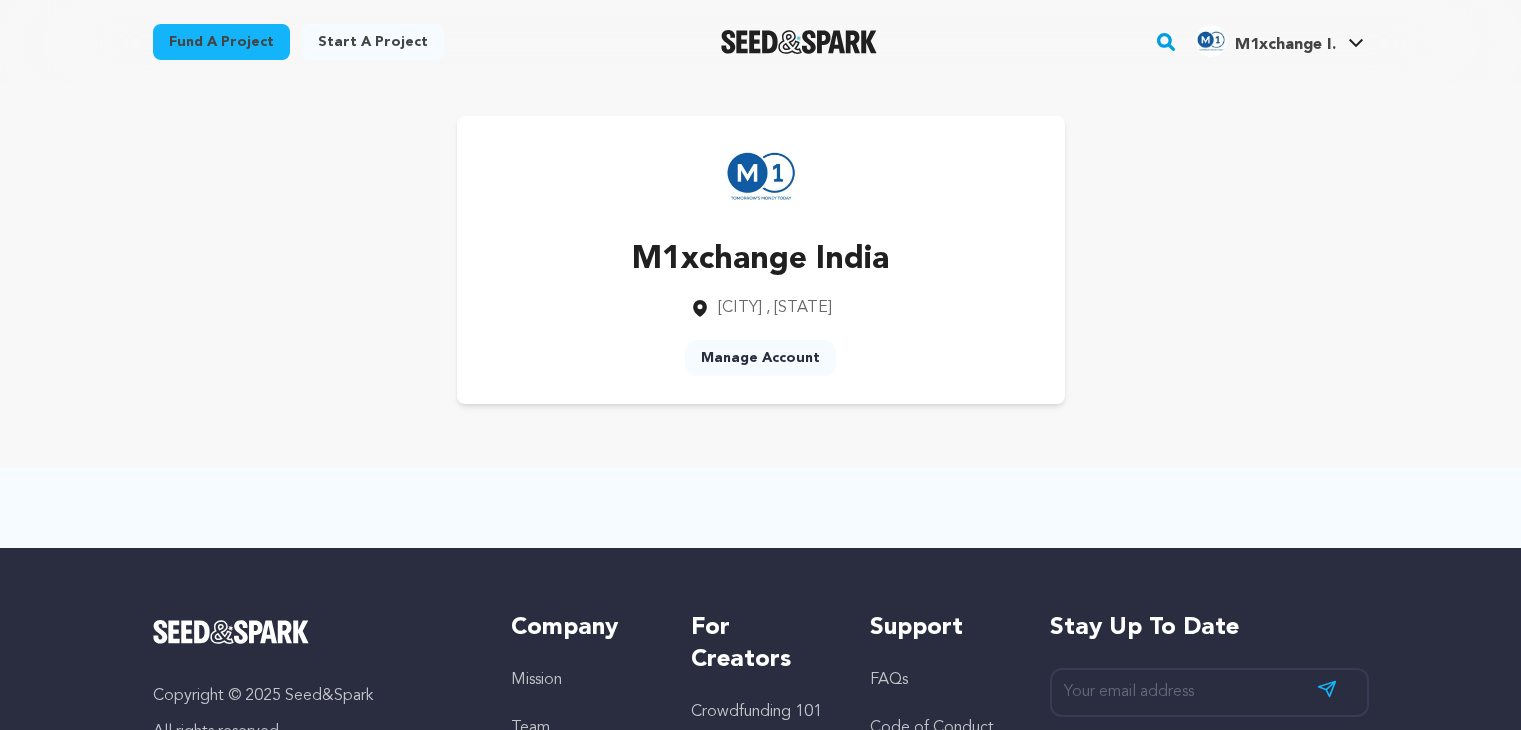 scroll, scrollTop: 0, scrollLeft: 0, axis: both 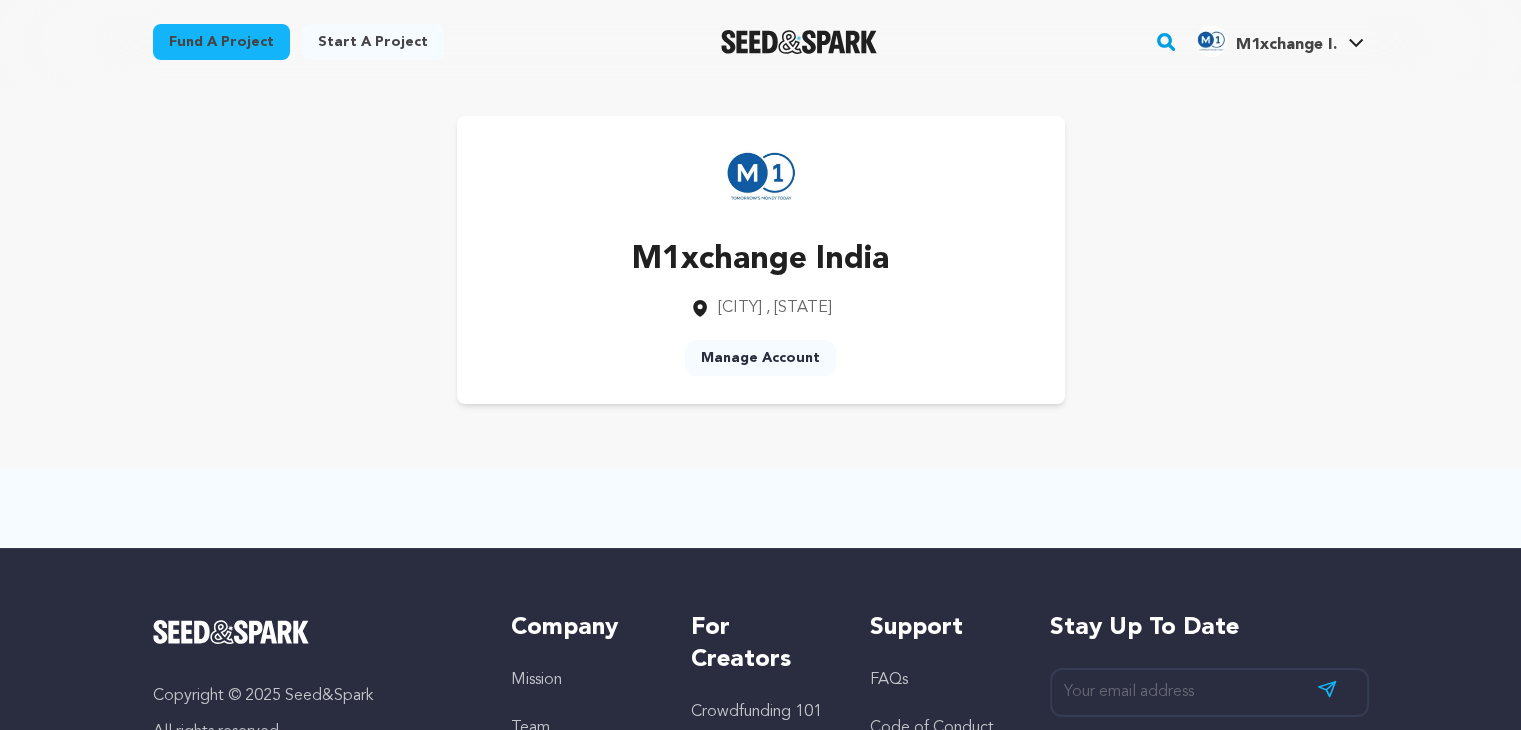 click on "Manage Account" at bounding box center [760, 358] 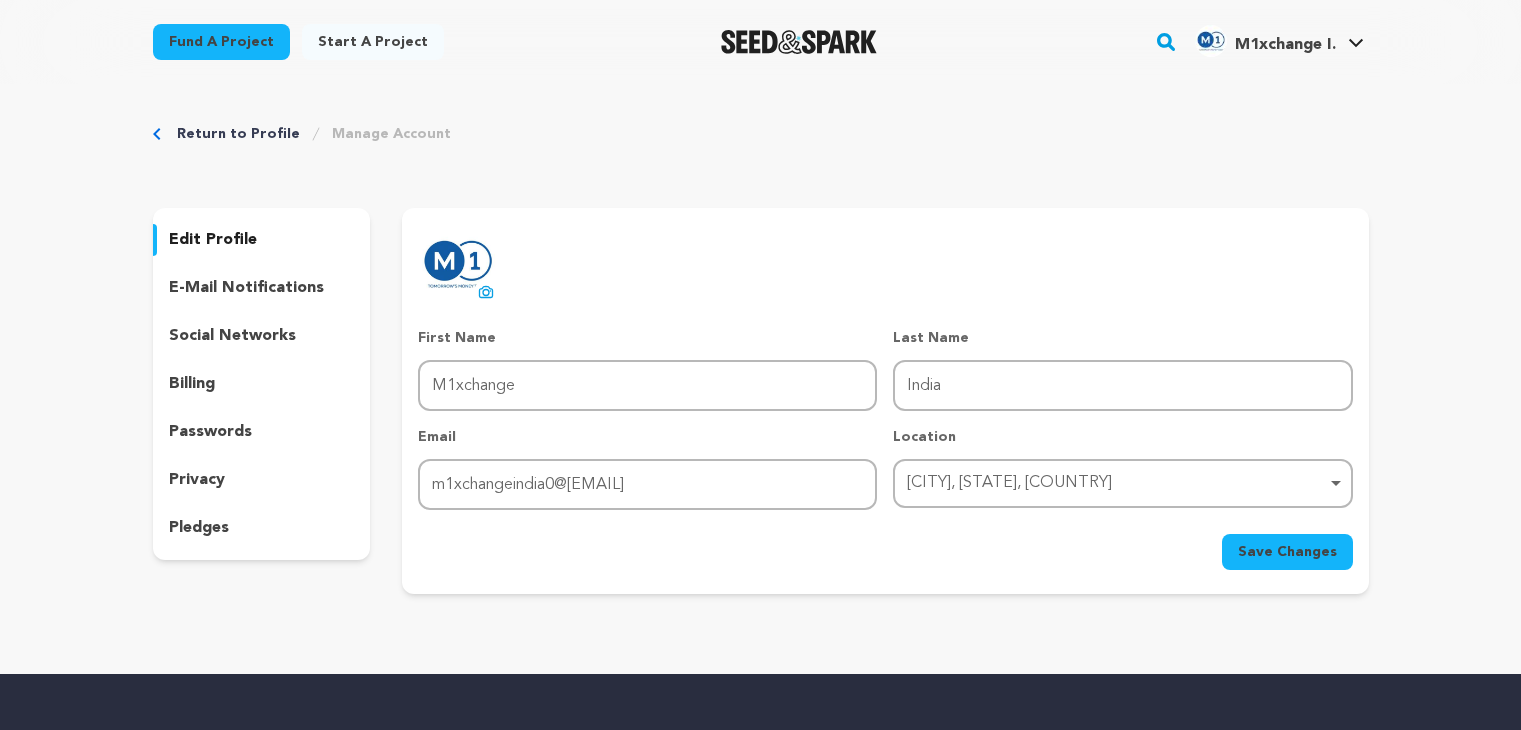 scroll, scrollTop: 0, scrollLeft: 0, axis: both 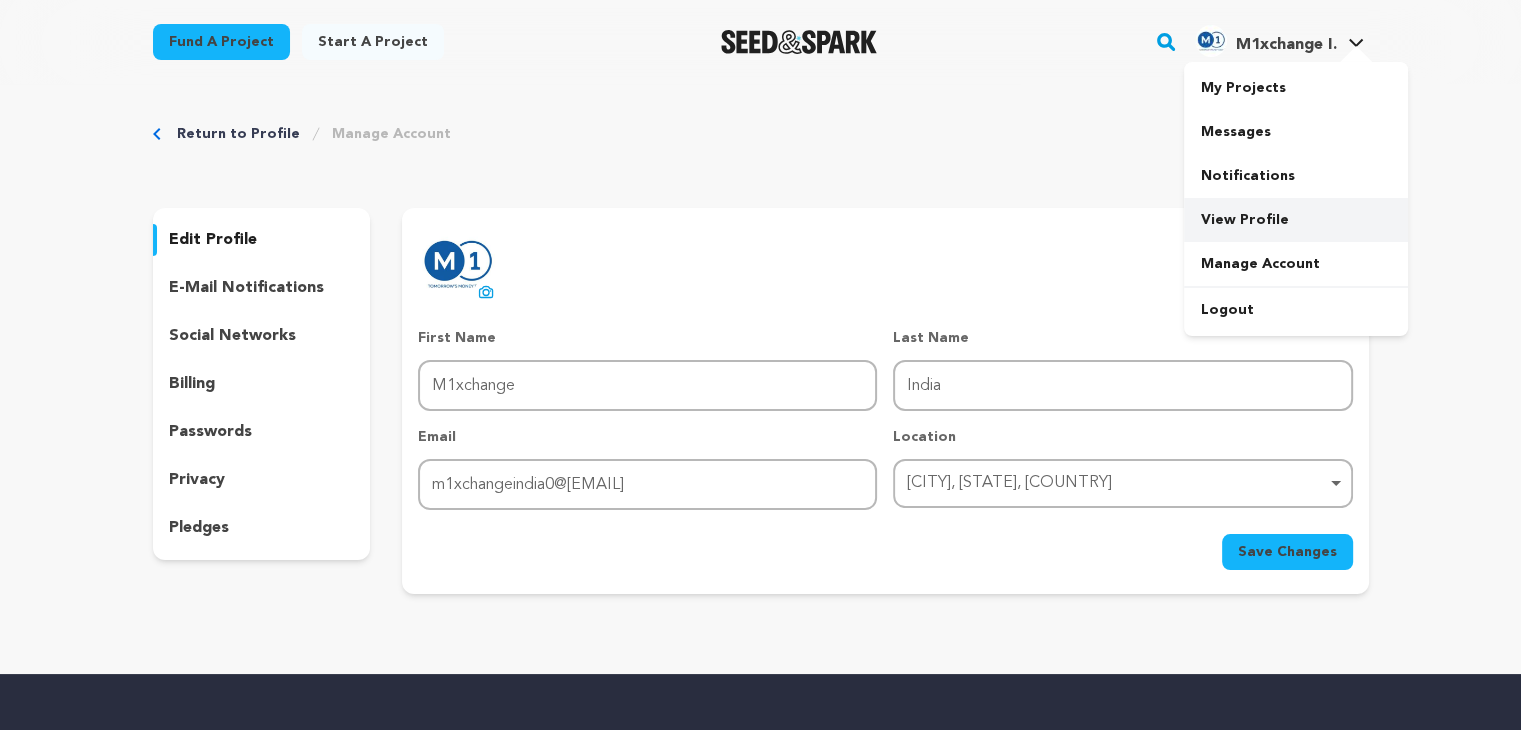 click on "View Profile" at bounding box center (1296, 220) 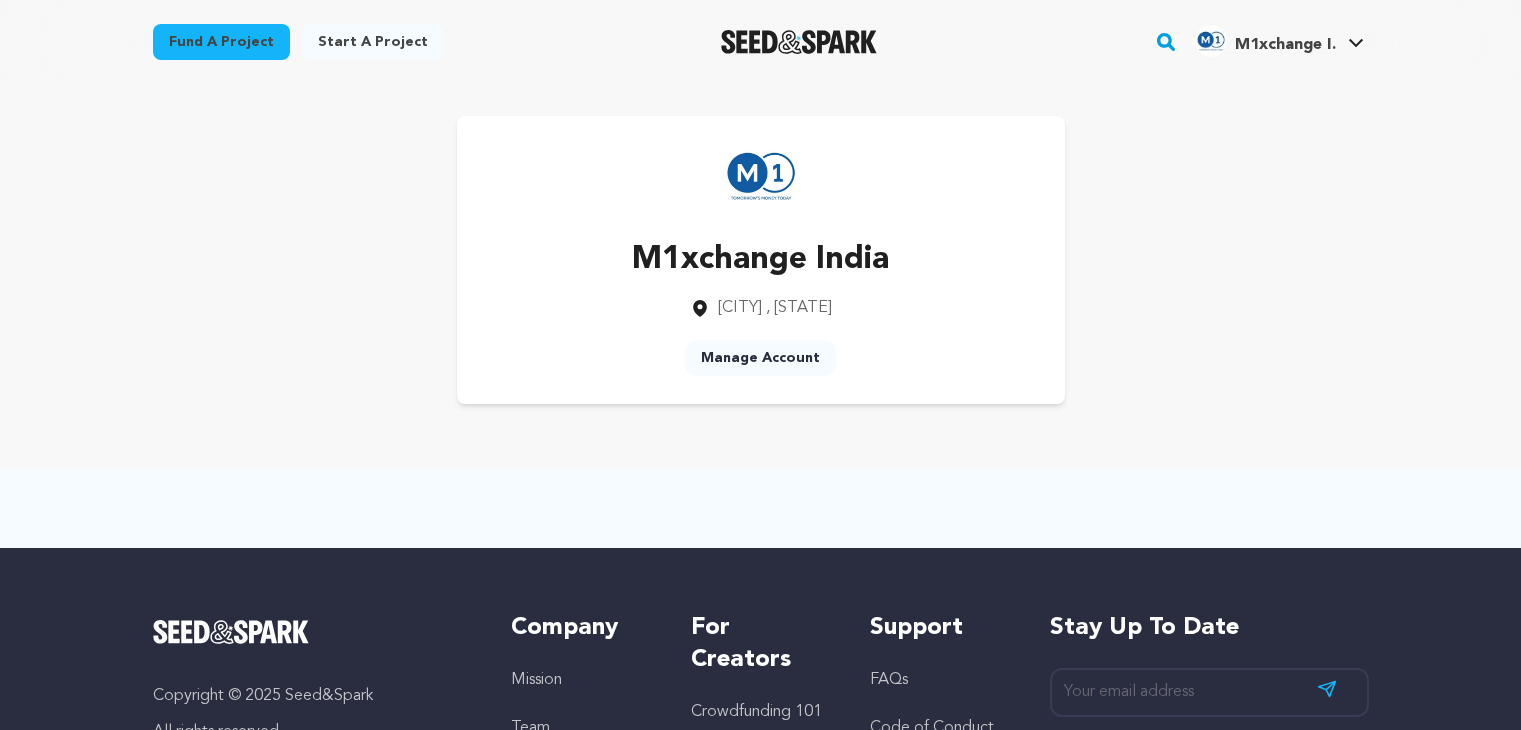 scroll, scrollTop: 0, scrollLeft: 0, axis: both 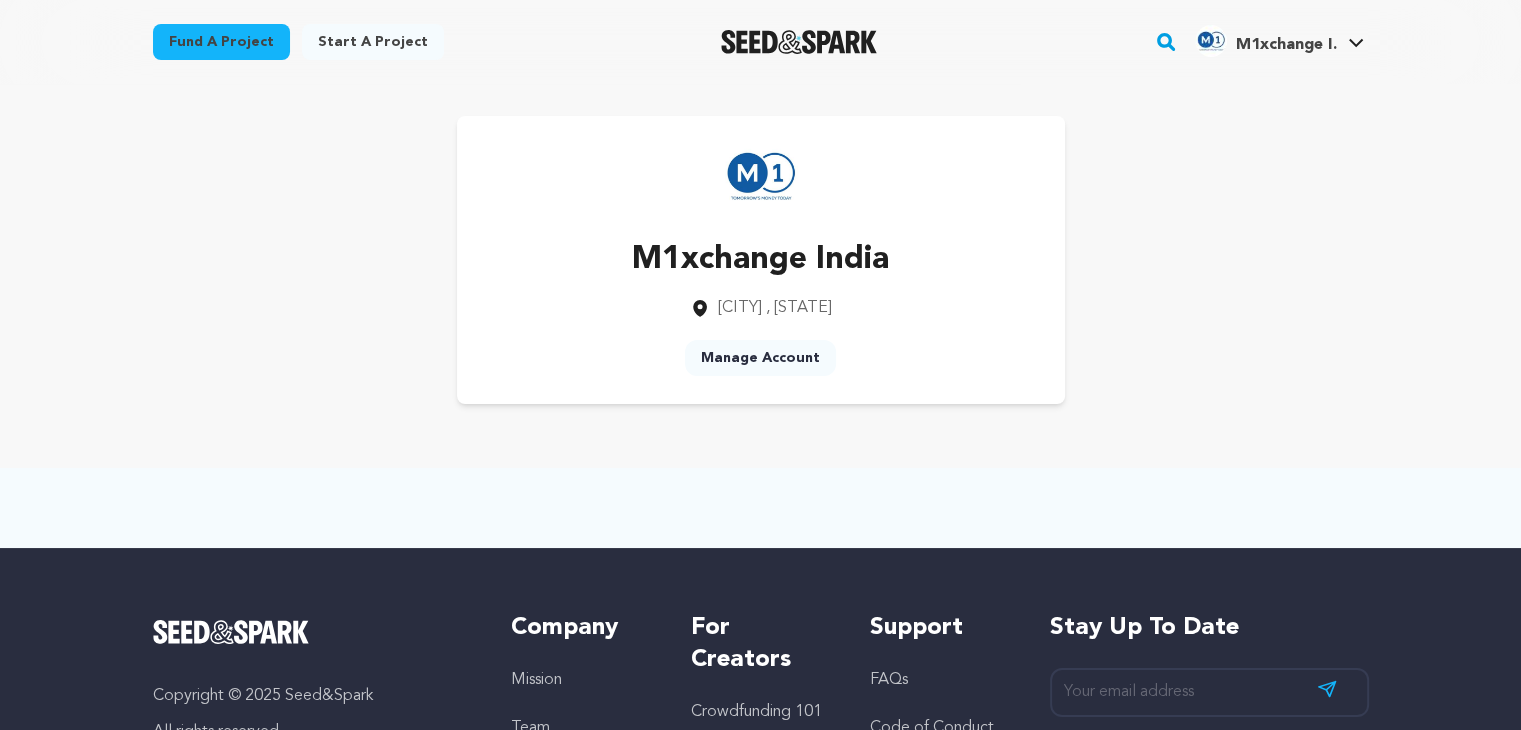 click at bounding box center [761, 176] 